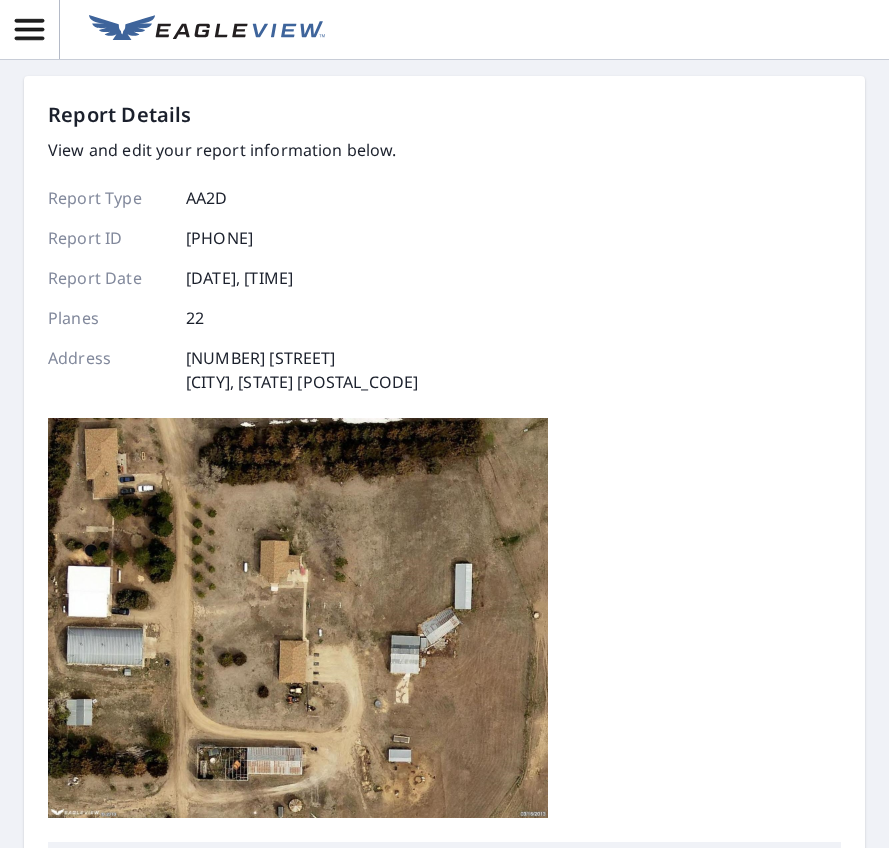scroll, scrollTop: 0, scrollLeft: 0, axis: both 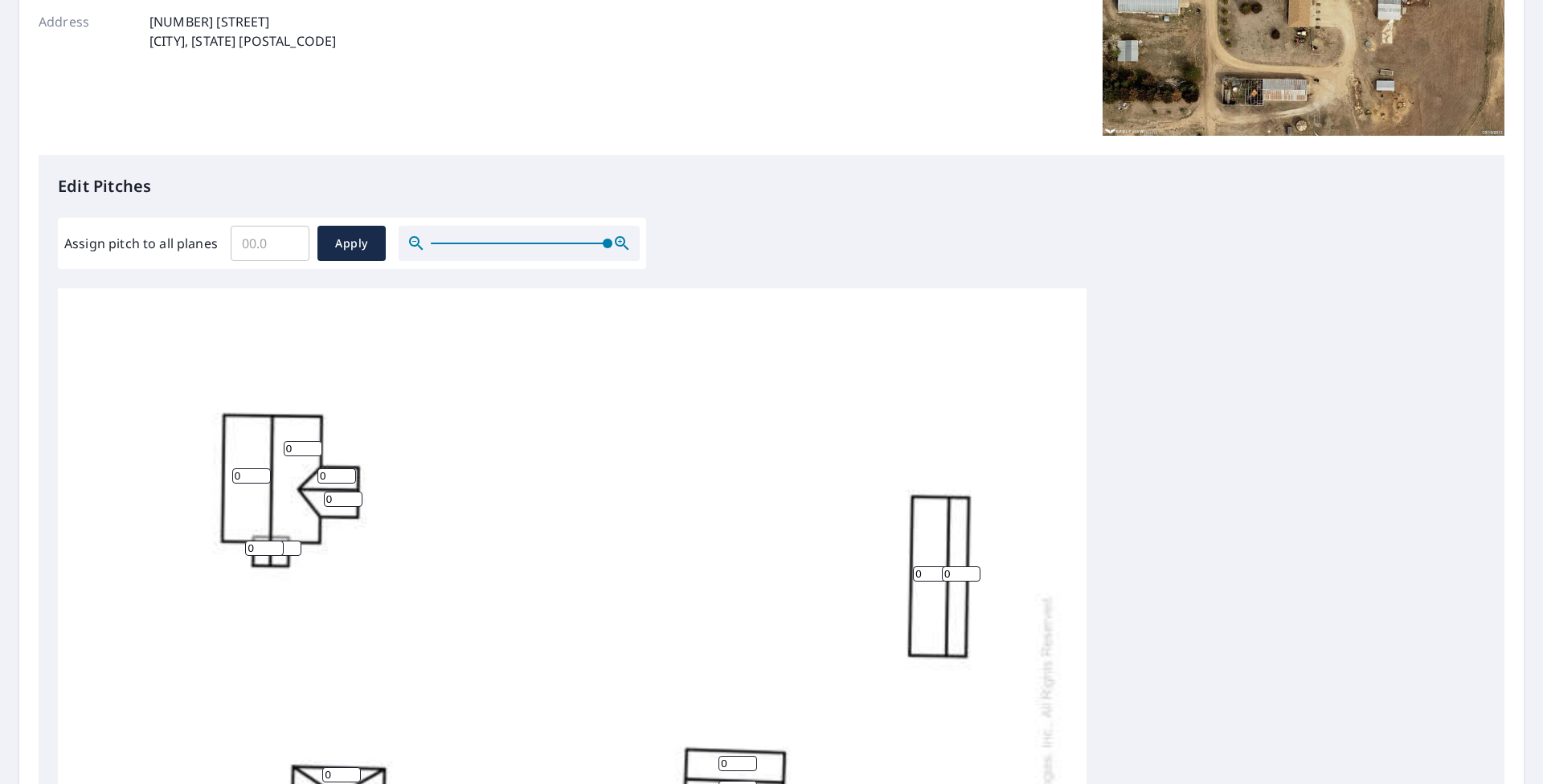drag, startPoint x: 431, startPoint y: 247, endPoint x: 673, endPoint y: 268, distance: 242.90945 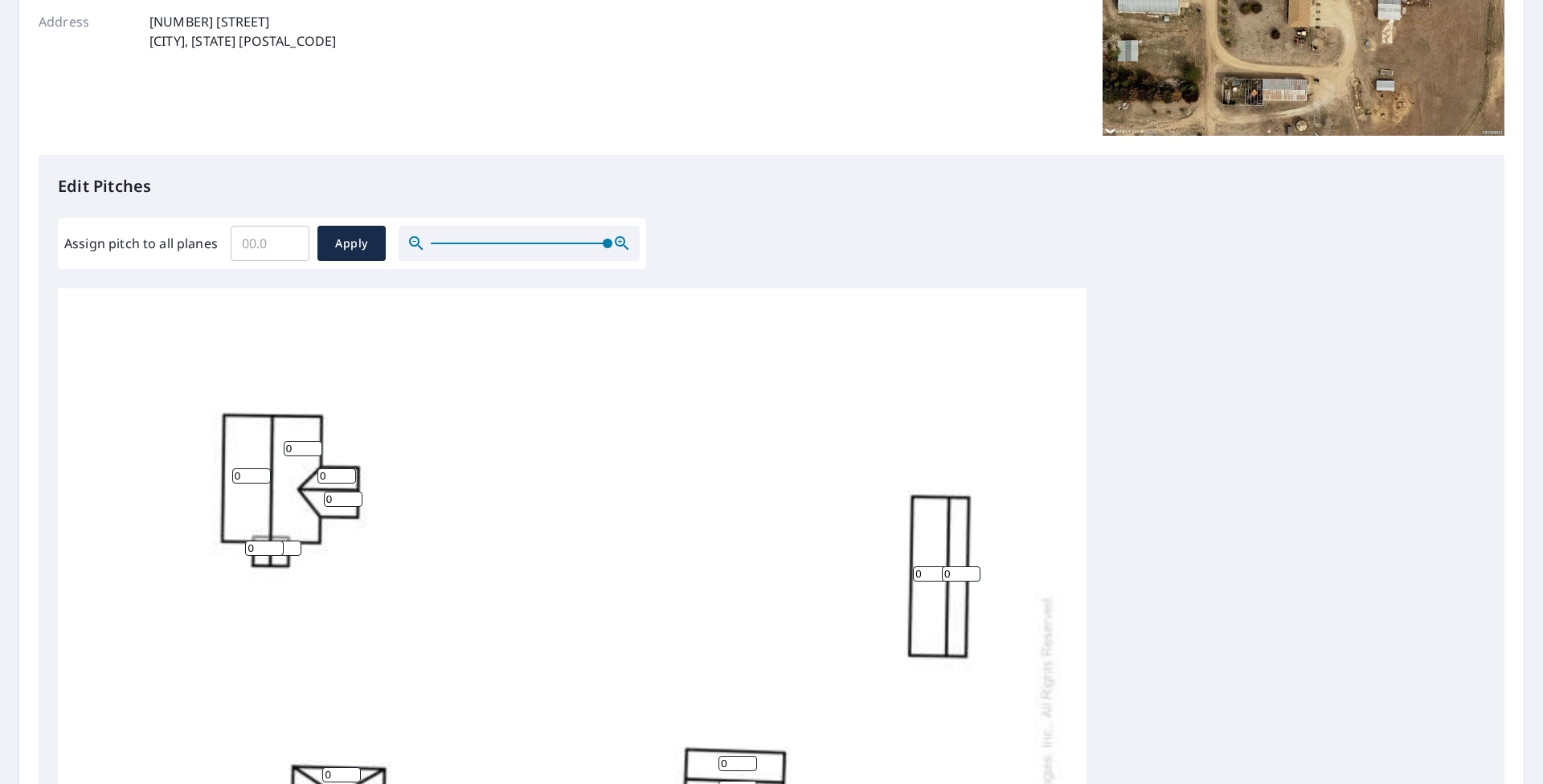 click on "Edit Pitches Assign pitch to all planes ​ Apply 0 0 0 0 0 0 0 0 0 0 0 0 0 0 0 0 0 0 0 0 0 0" at bounding box center (772, 484) 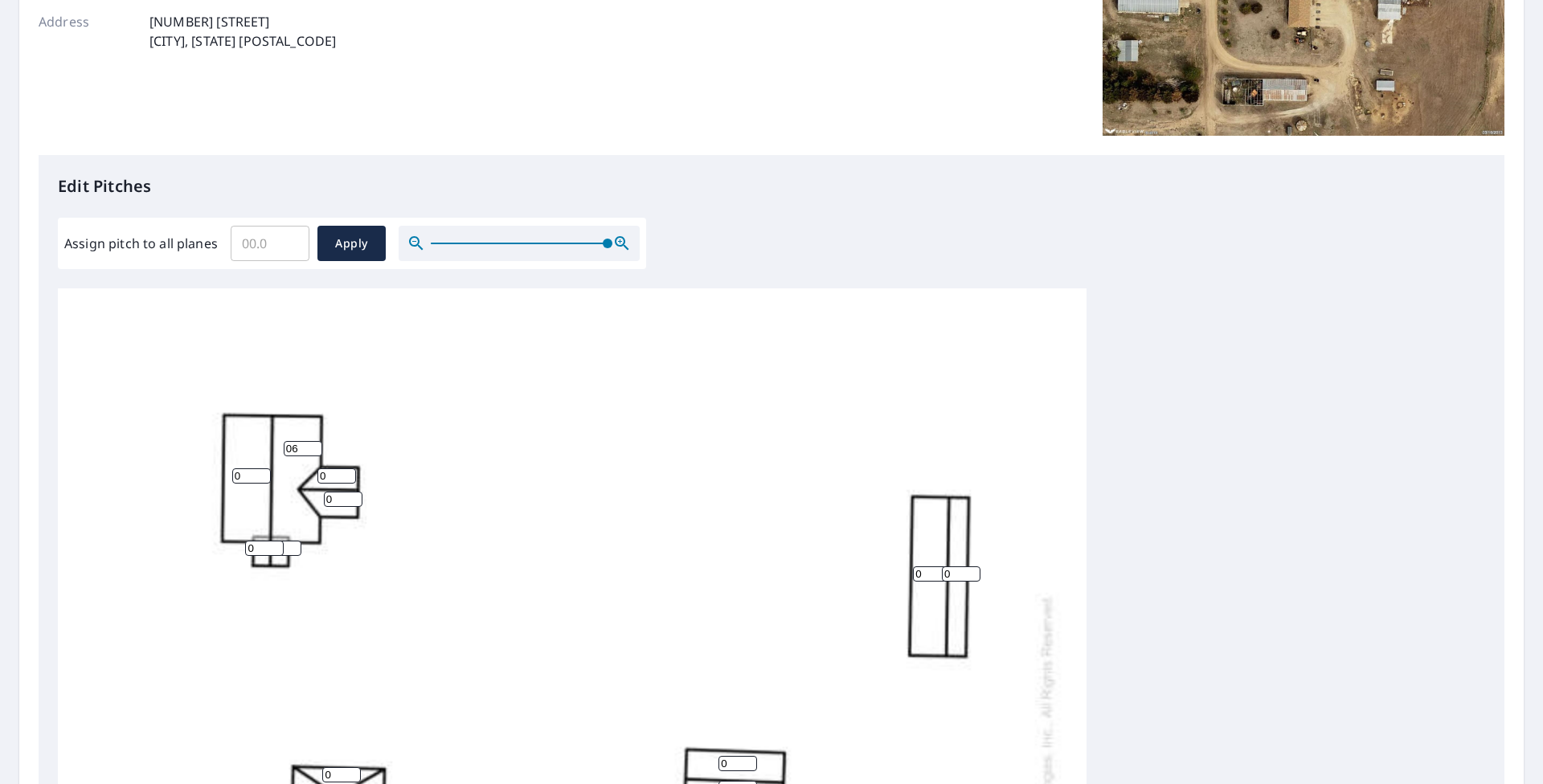 type on "06" 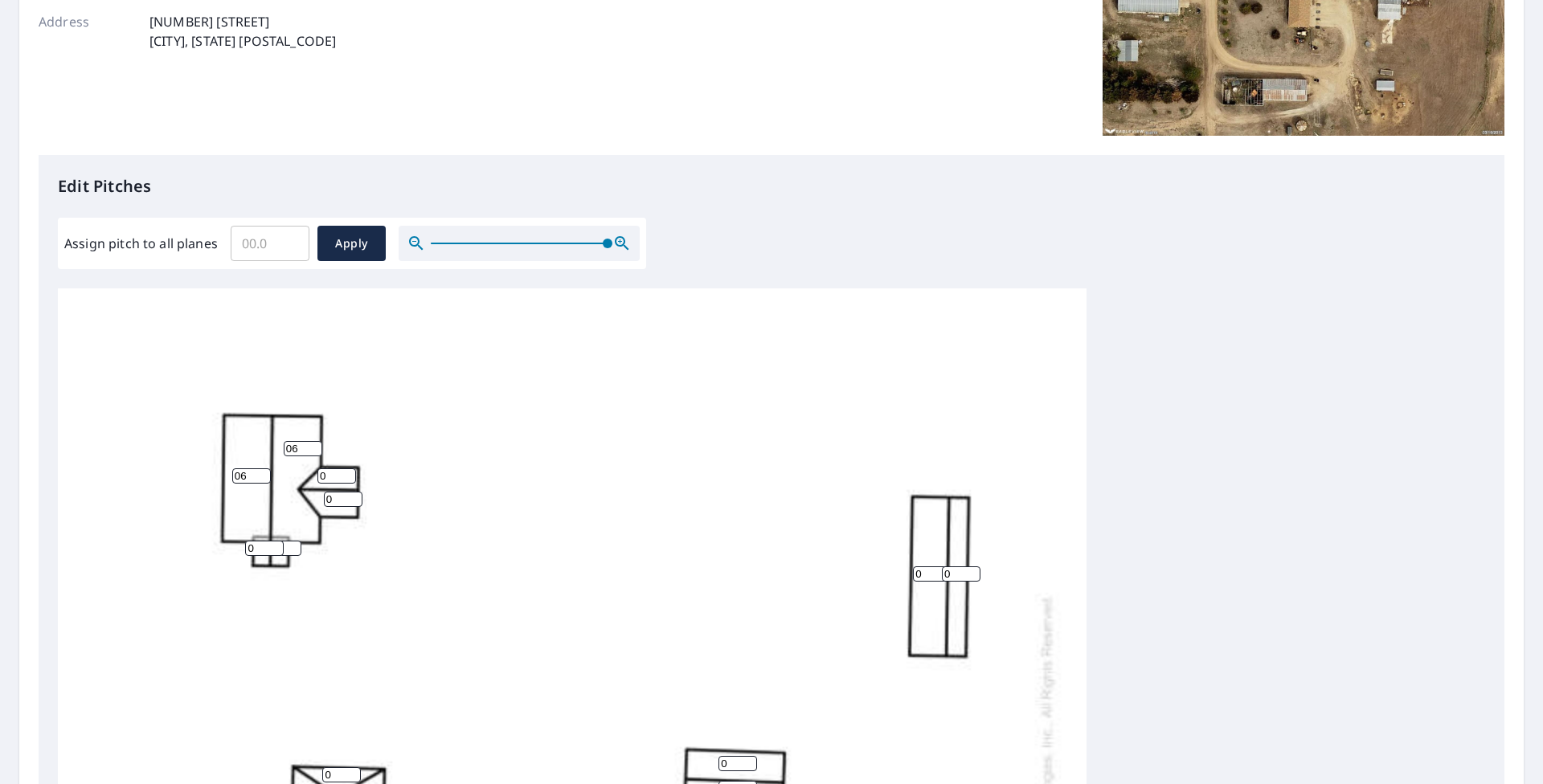 type on "06" 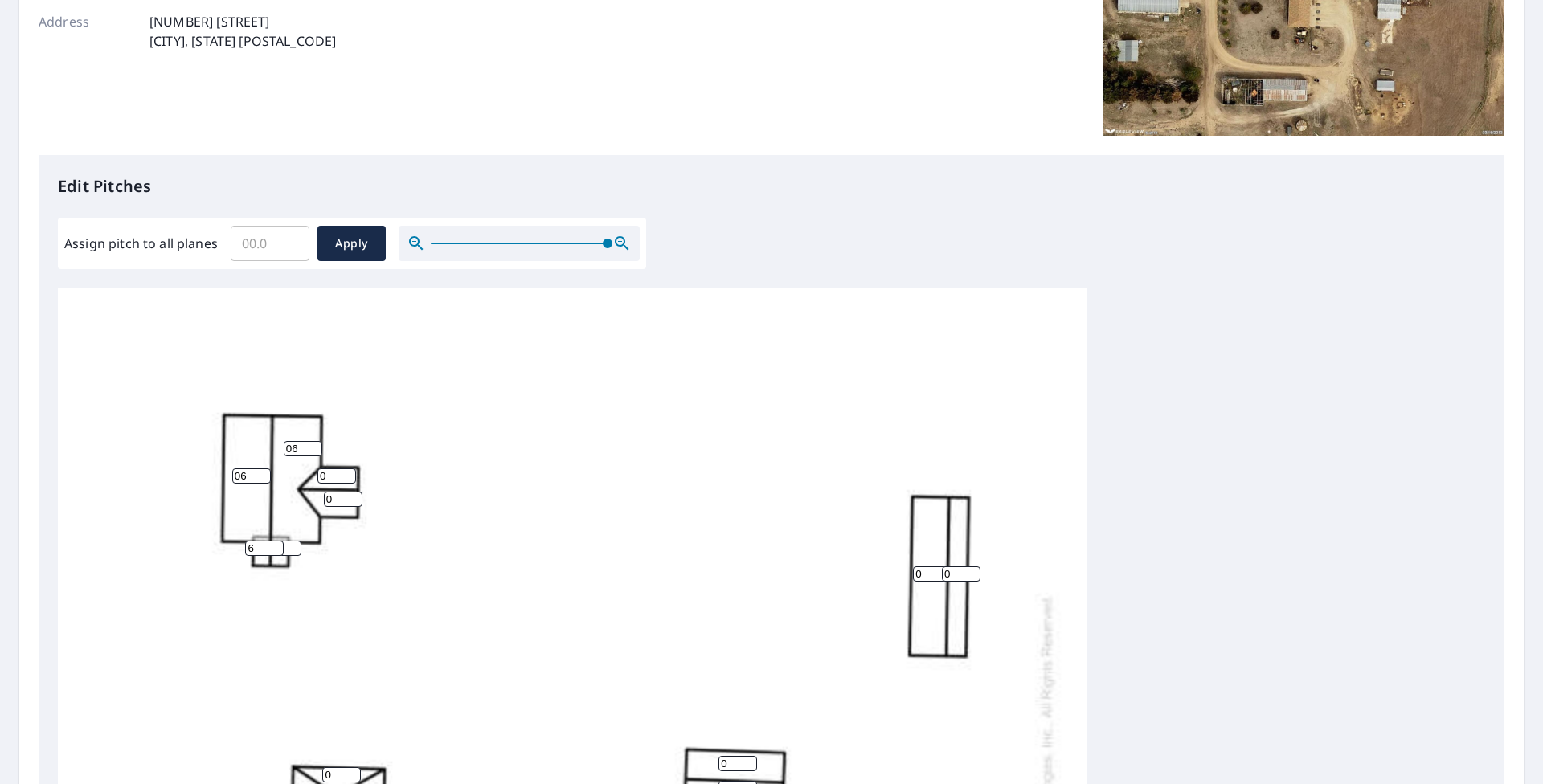 type on "6" 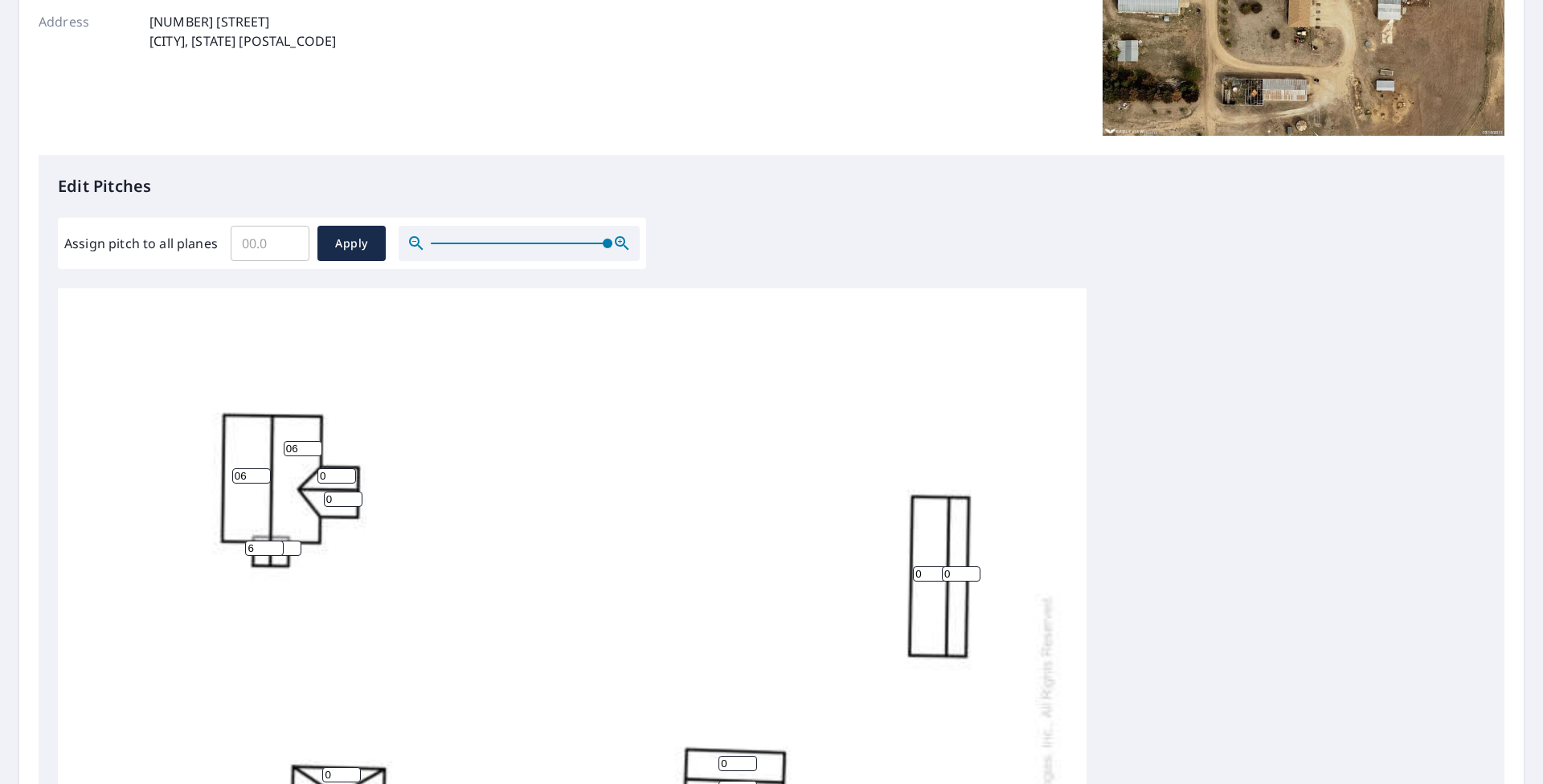 click on "0" at bounding box center (282, 548) 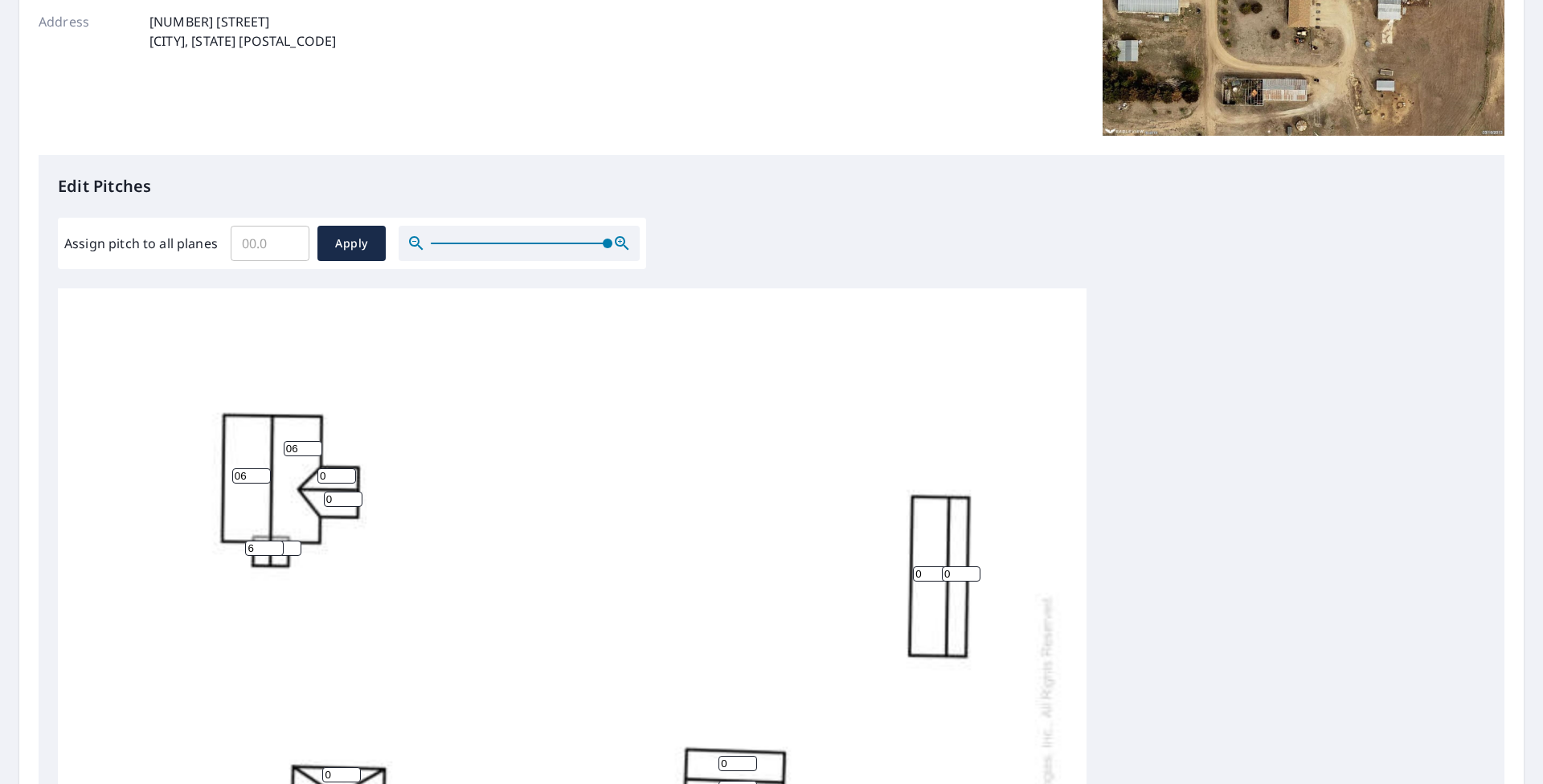 type on "06" 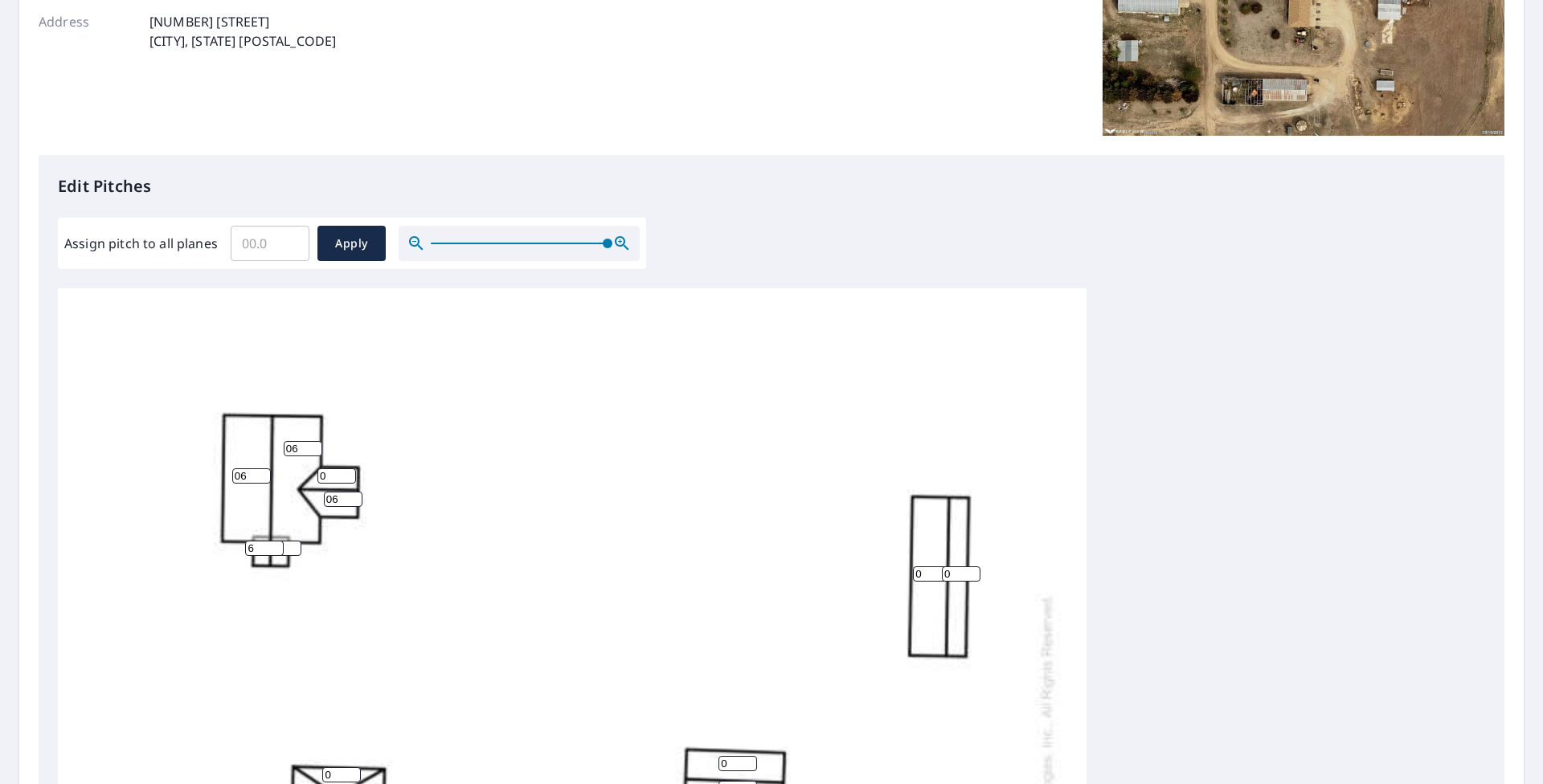 type on "06" 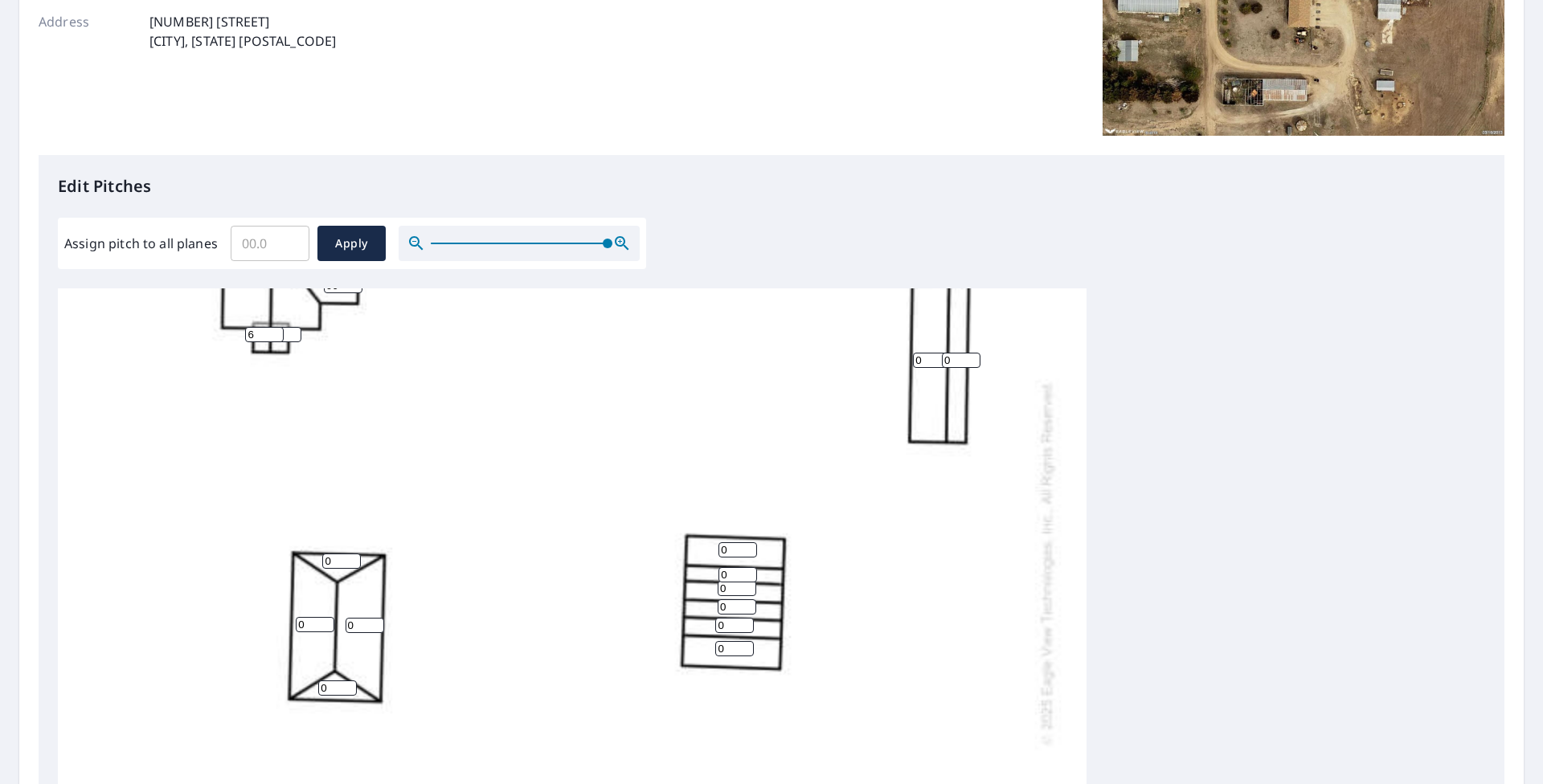 scroll, scrollTop: 231, scrollLeft: 0, axis: vertical 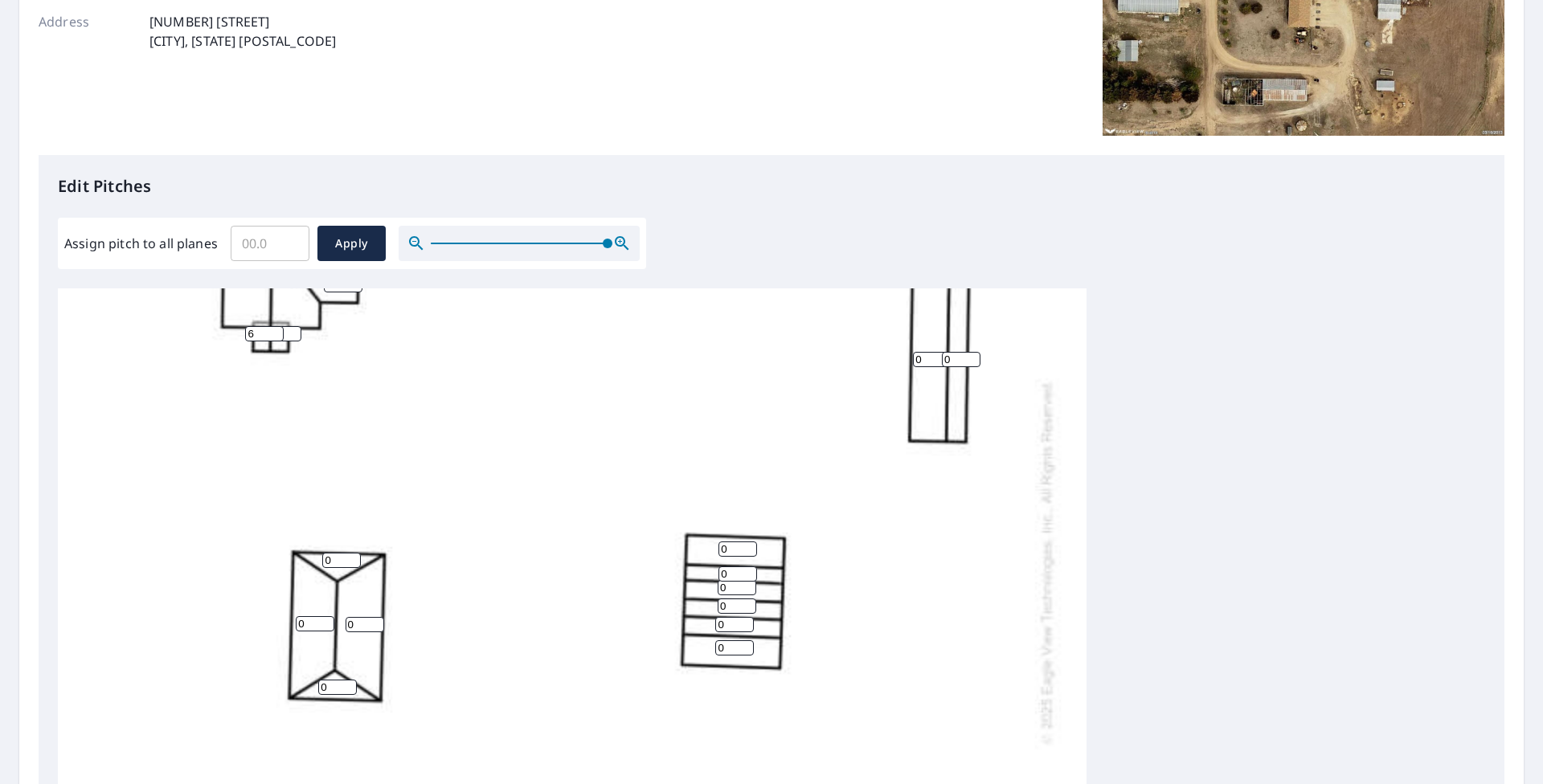 type on "06" 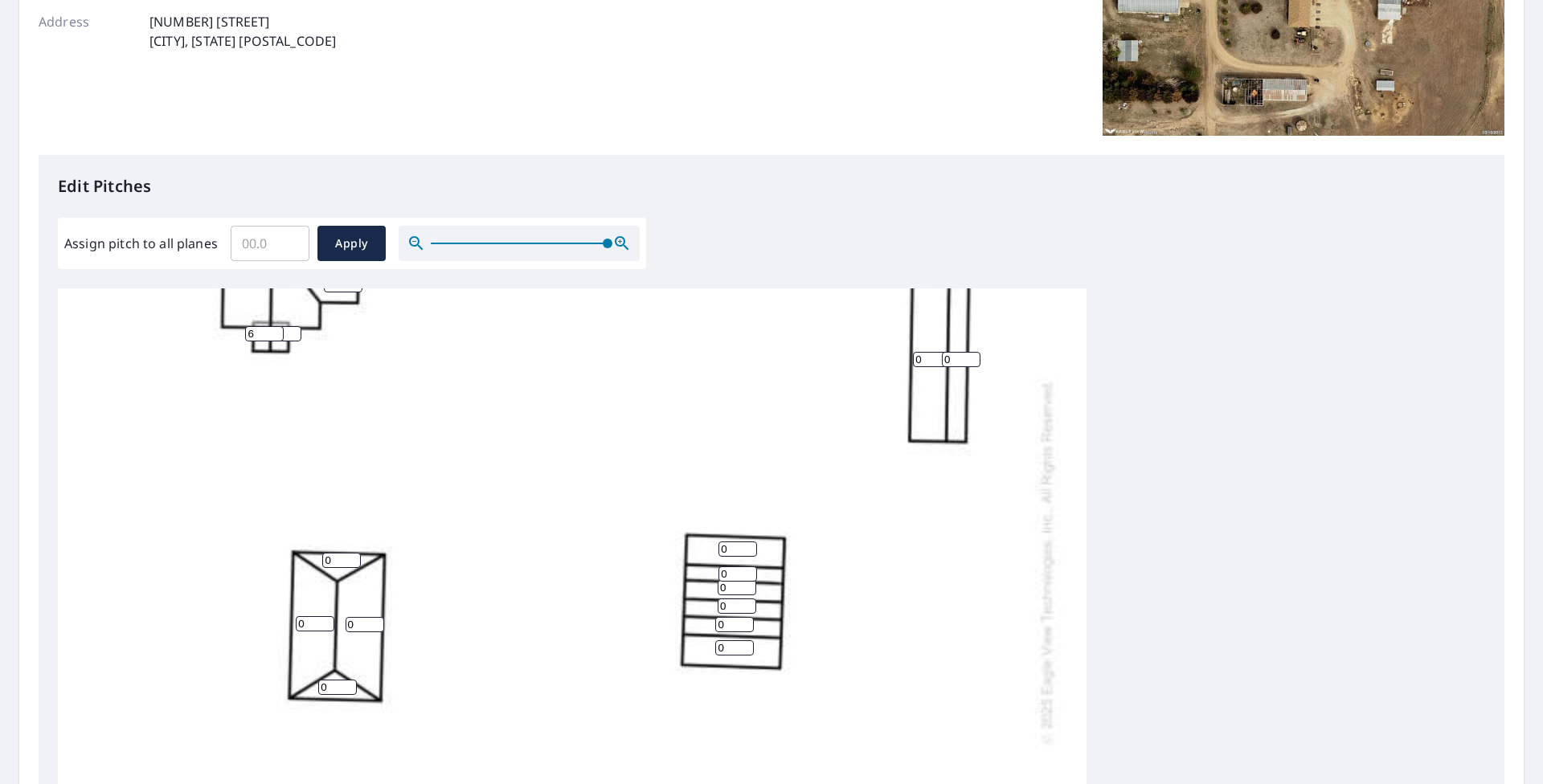 click on "0" at bounding box center (342, 560) 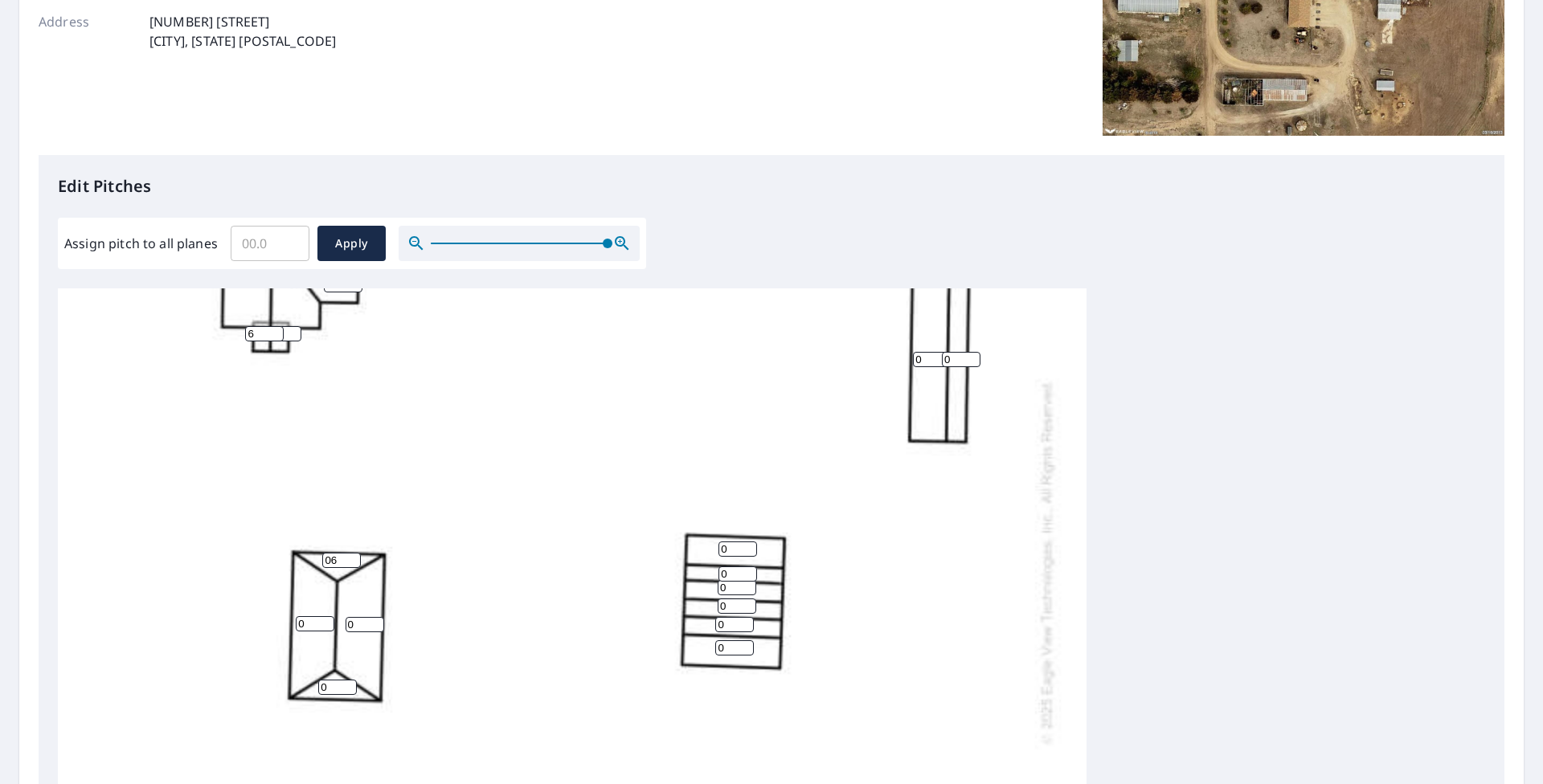 type on "06" 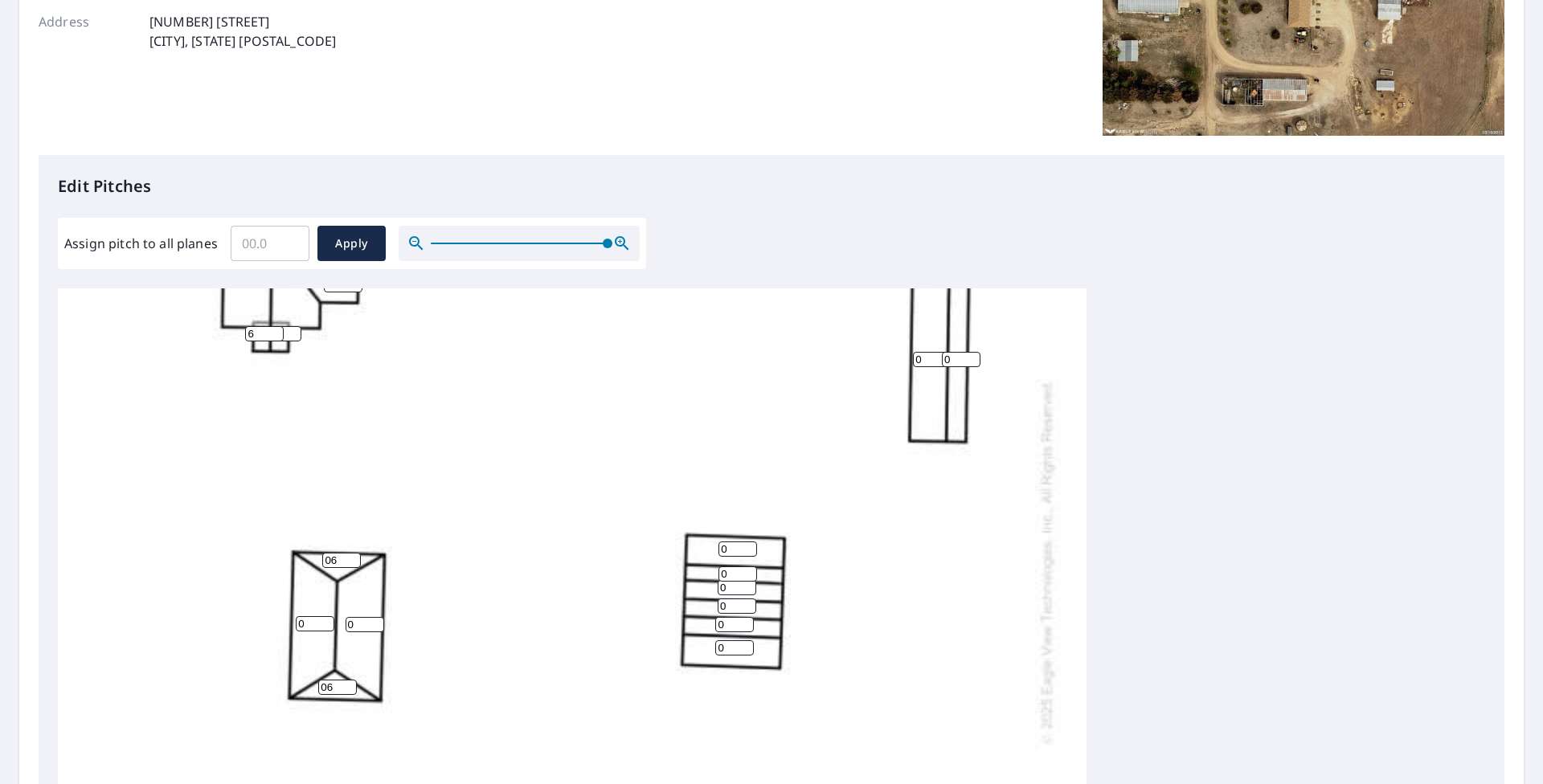 type on "06" 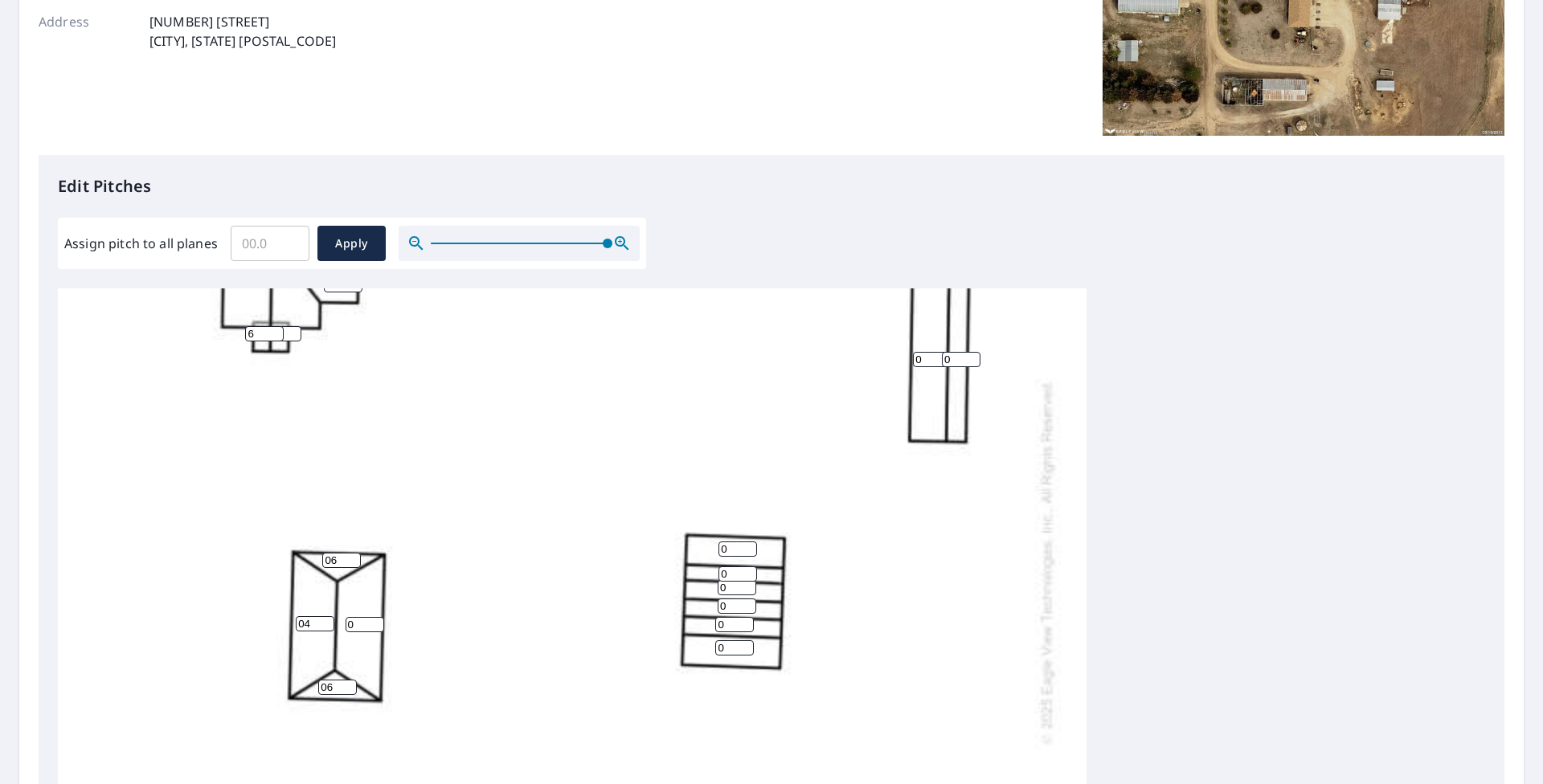 type on "04" 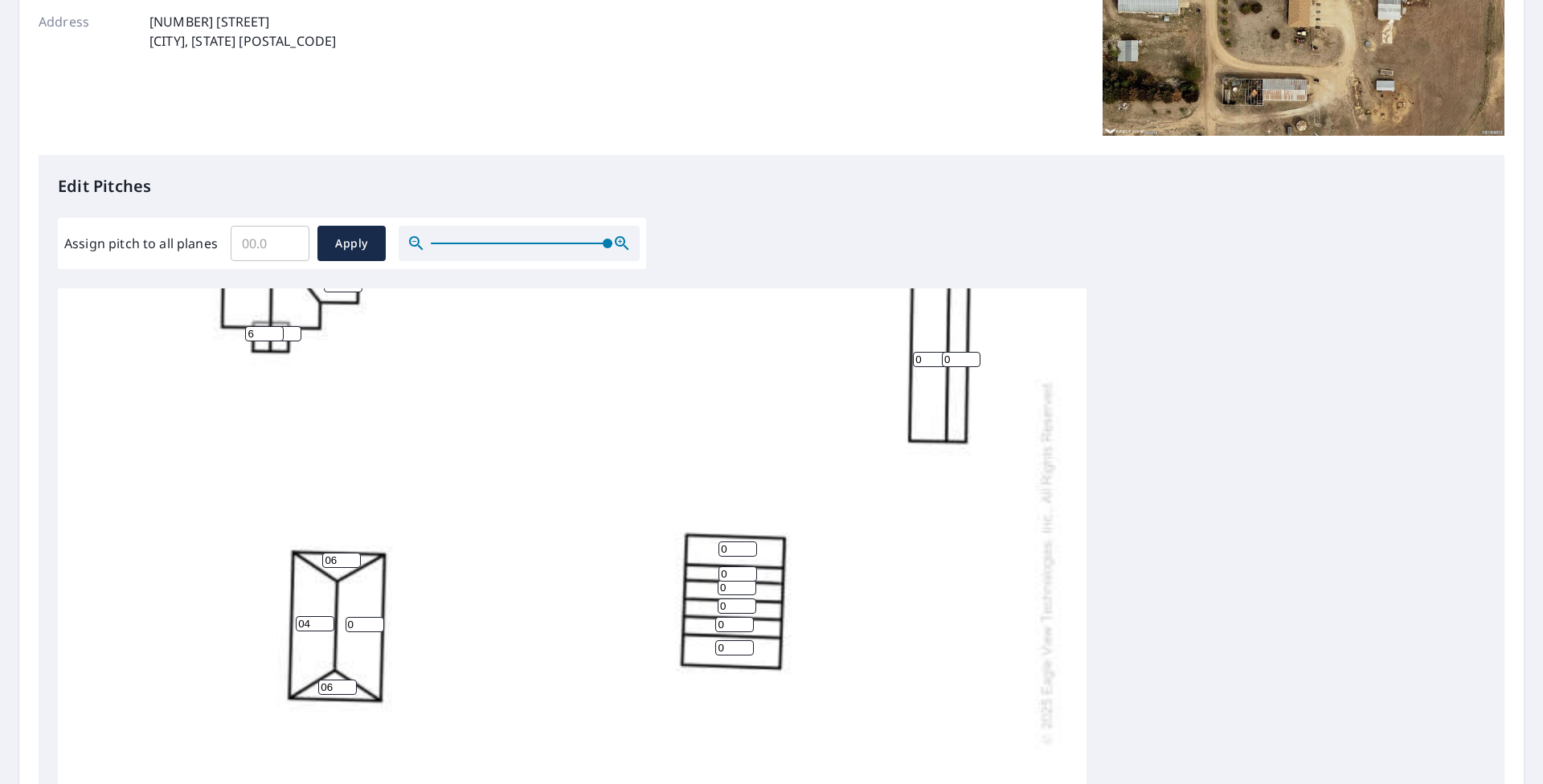 click on "0" at bounding box center (365, 624) 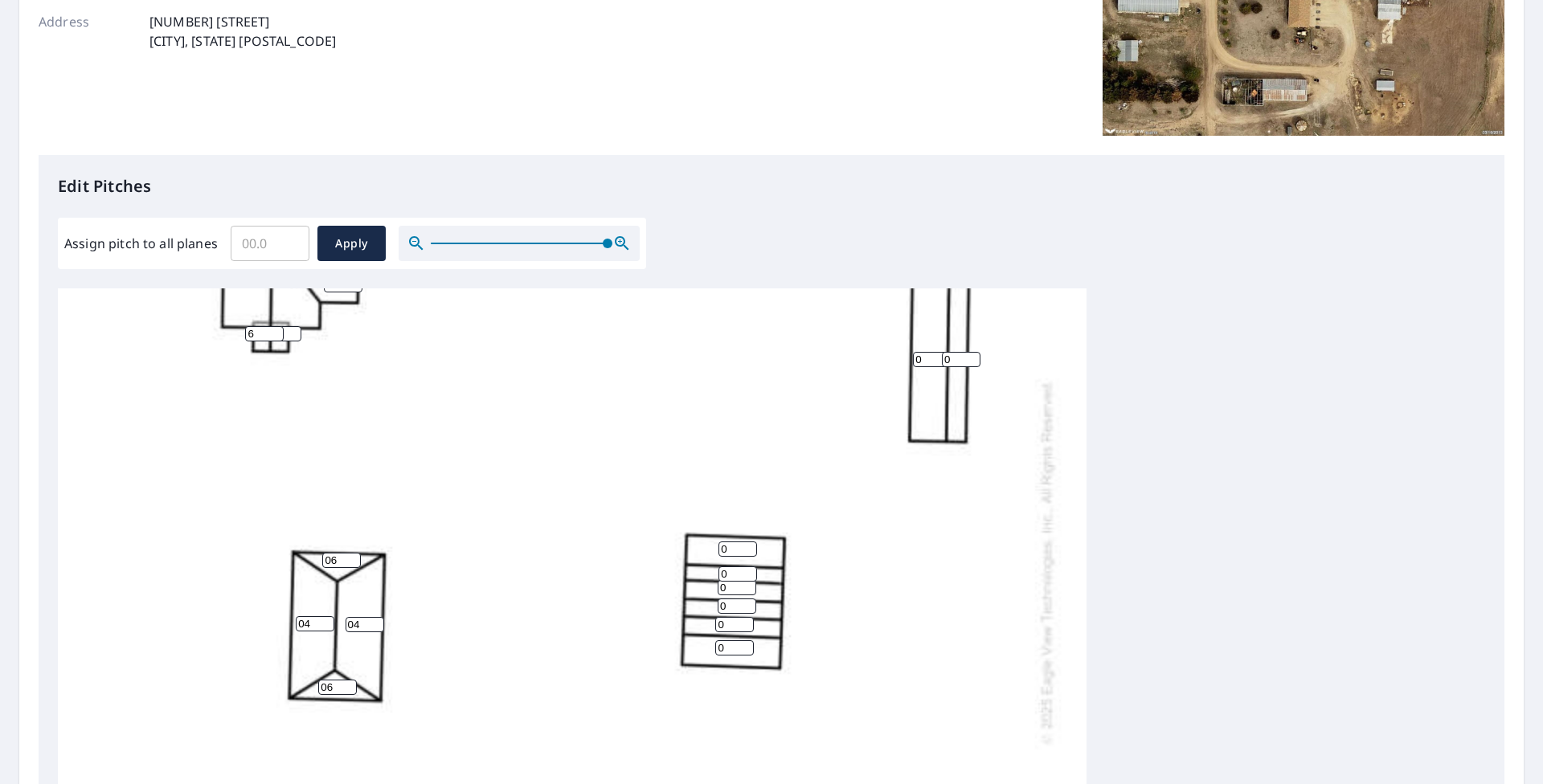 type on "04" 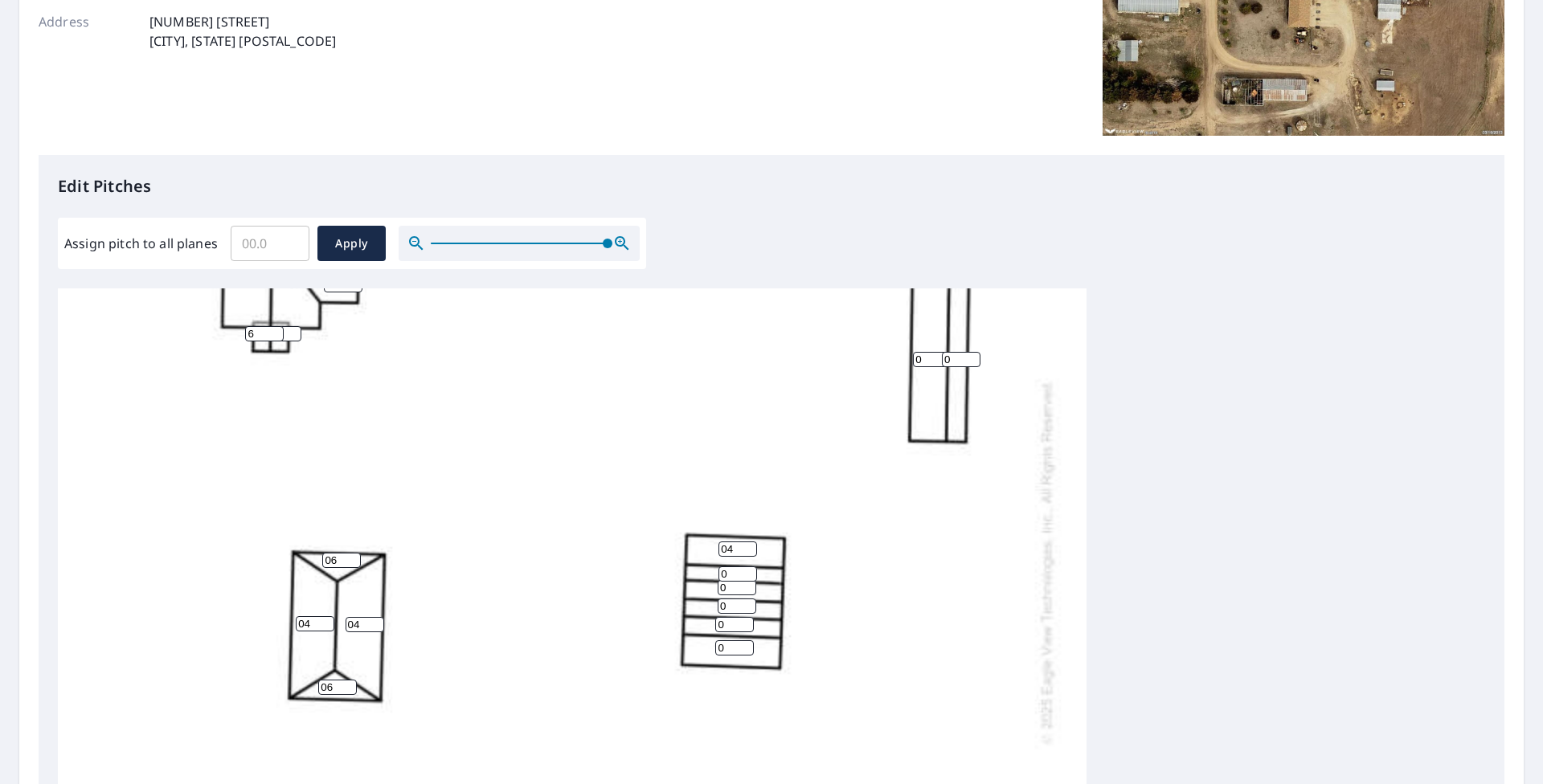 type on "04" 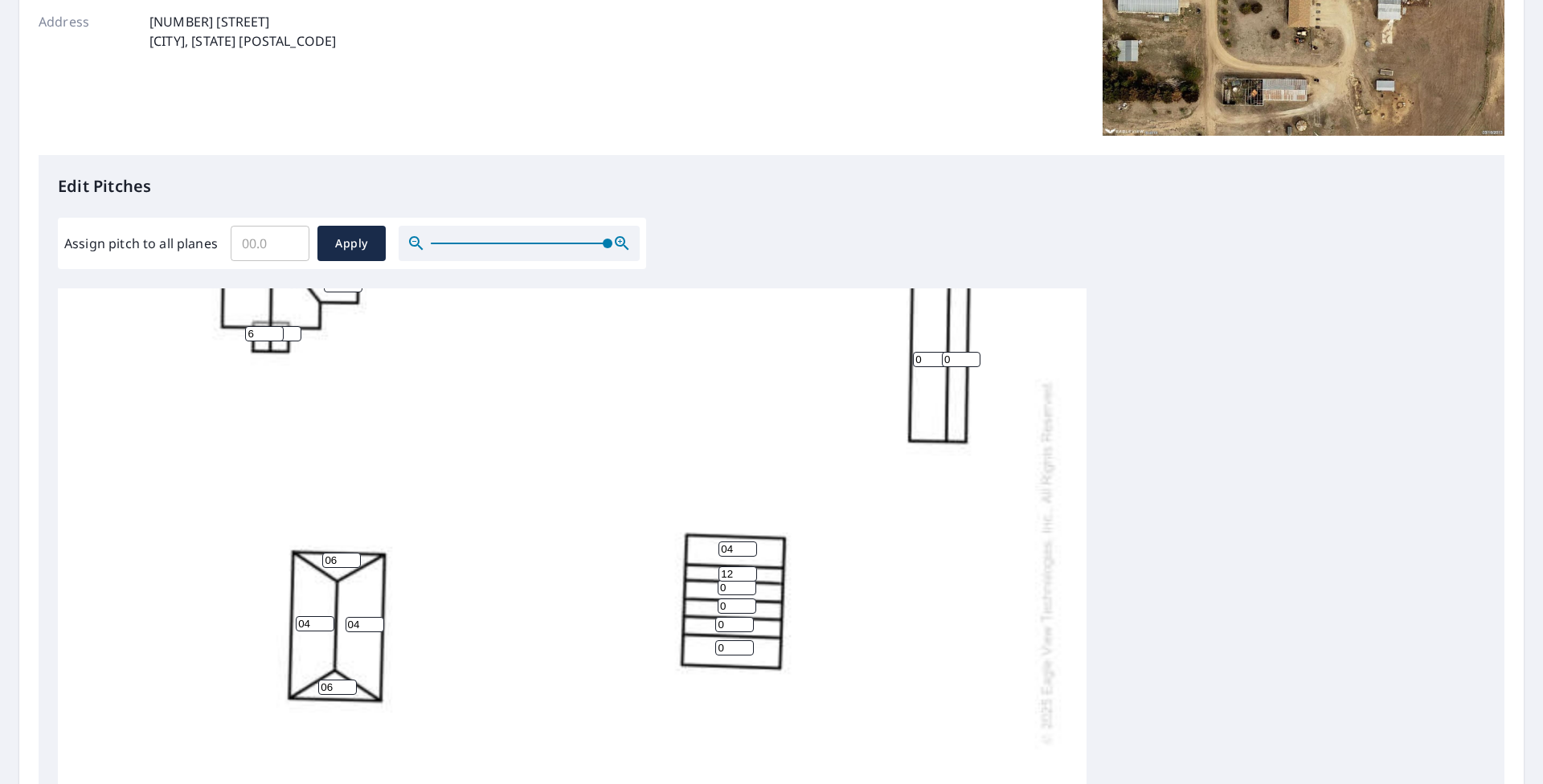 type on "12" 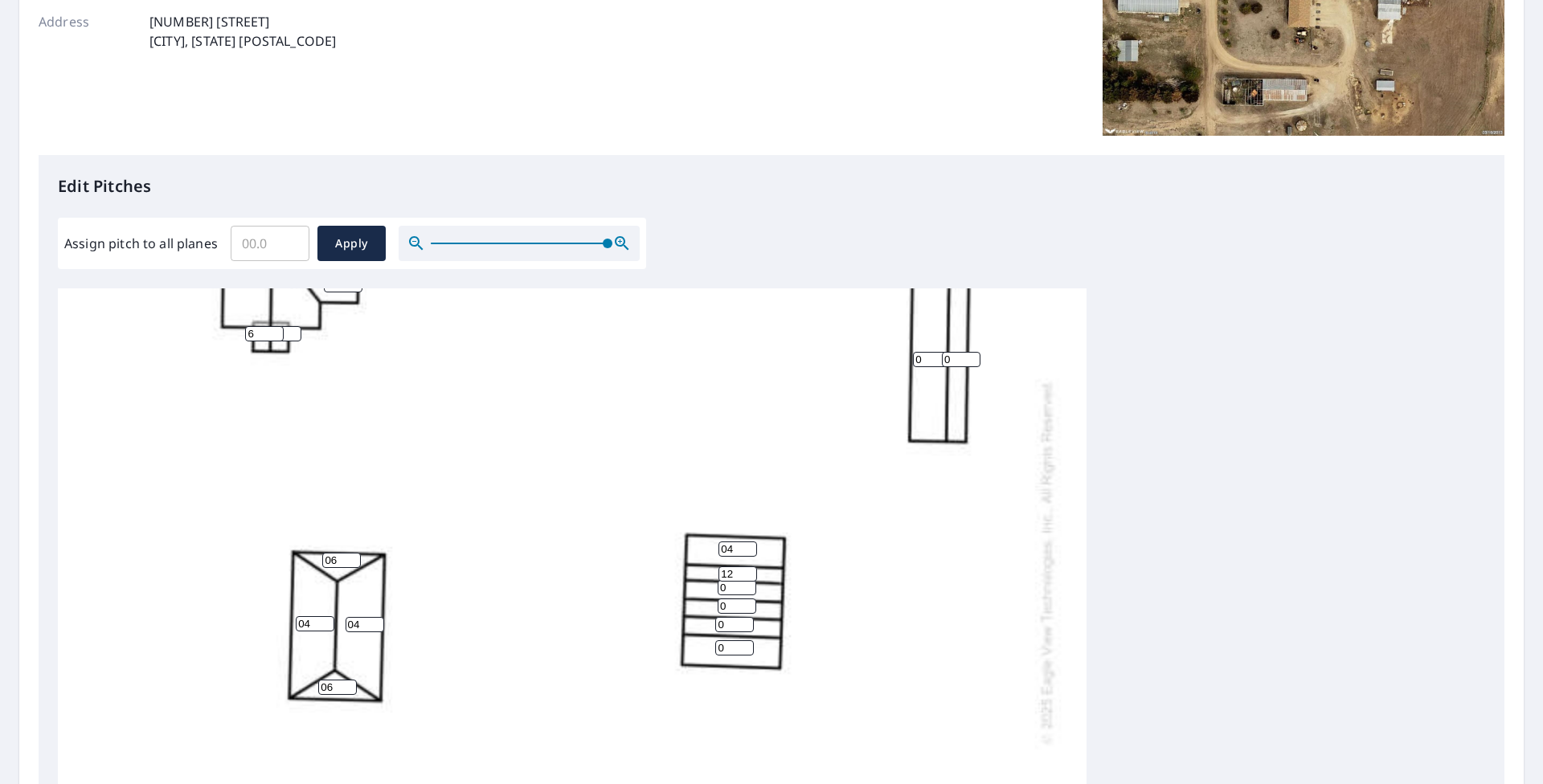 click on "0" at bounding box center (737, 587) 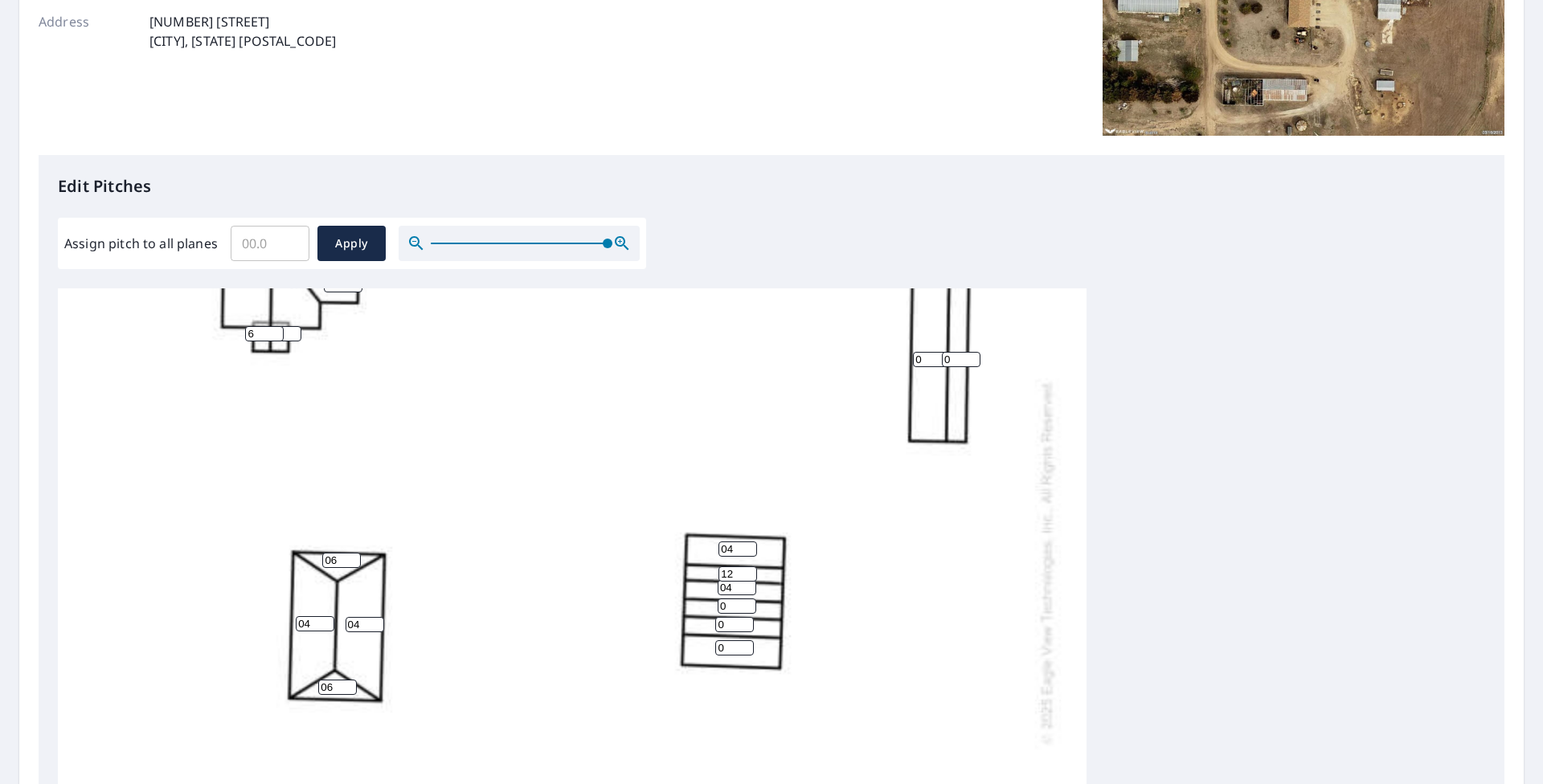 type on "04" 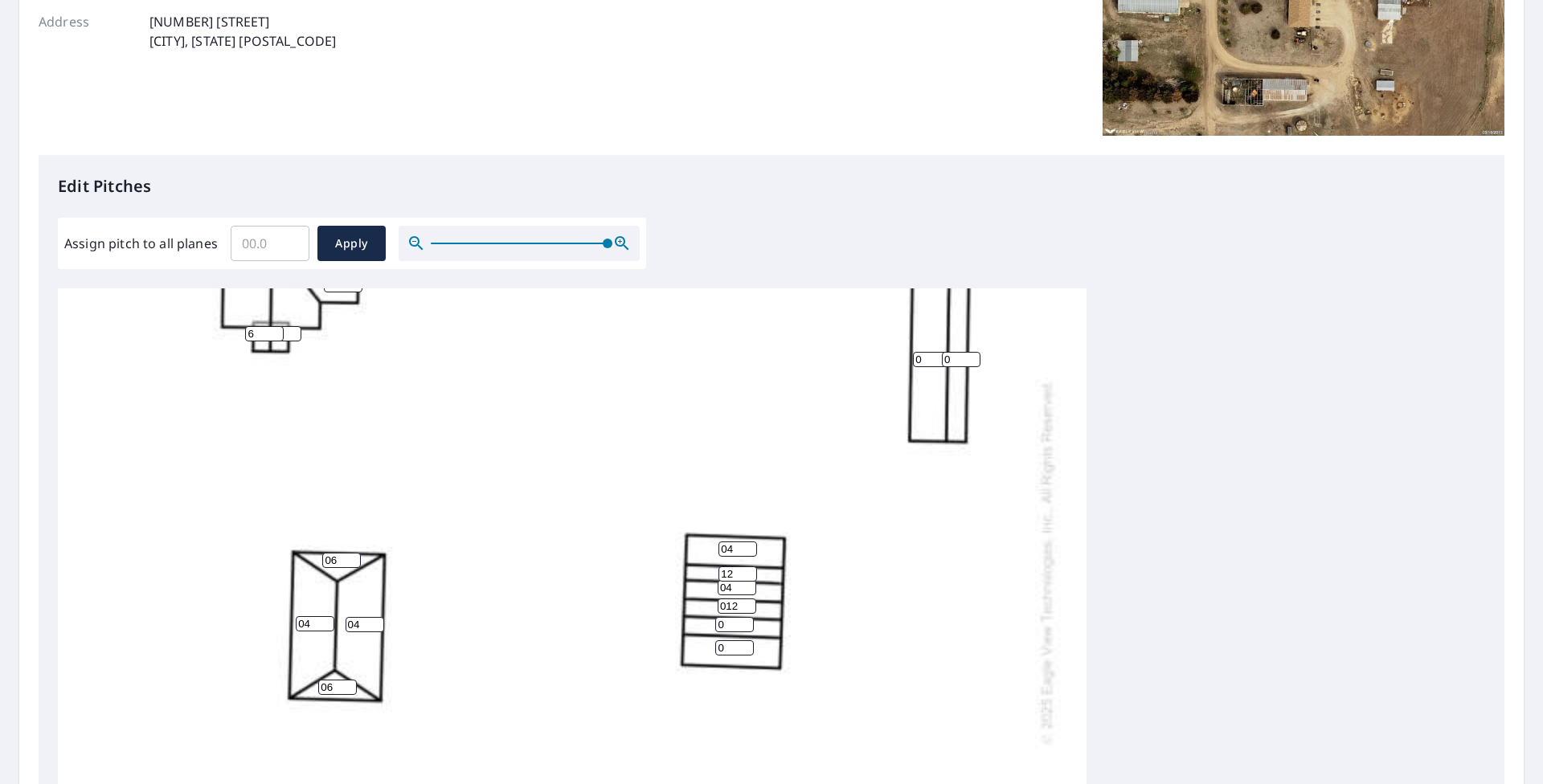 type on "012" 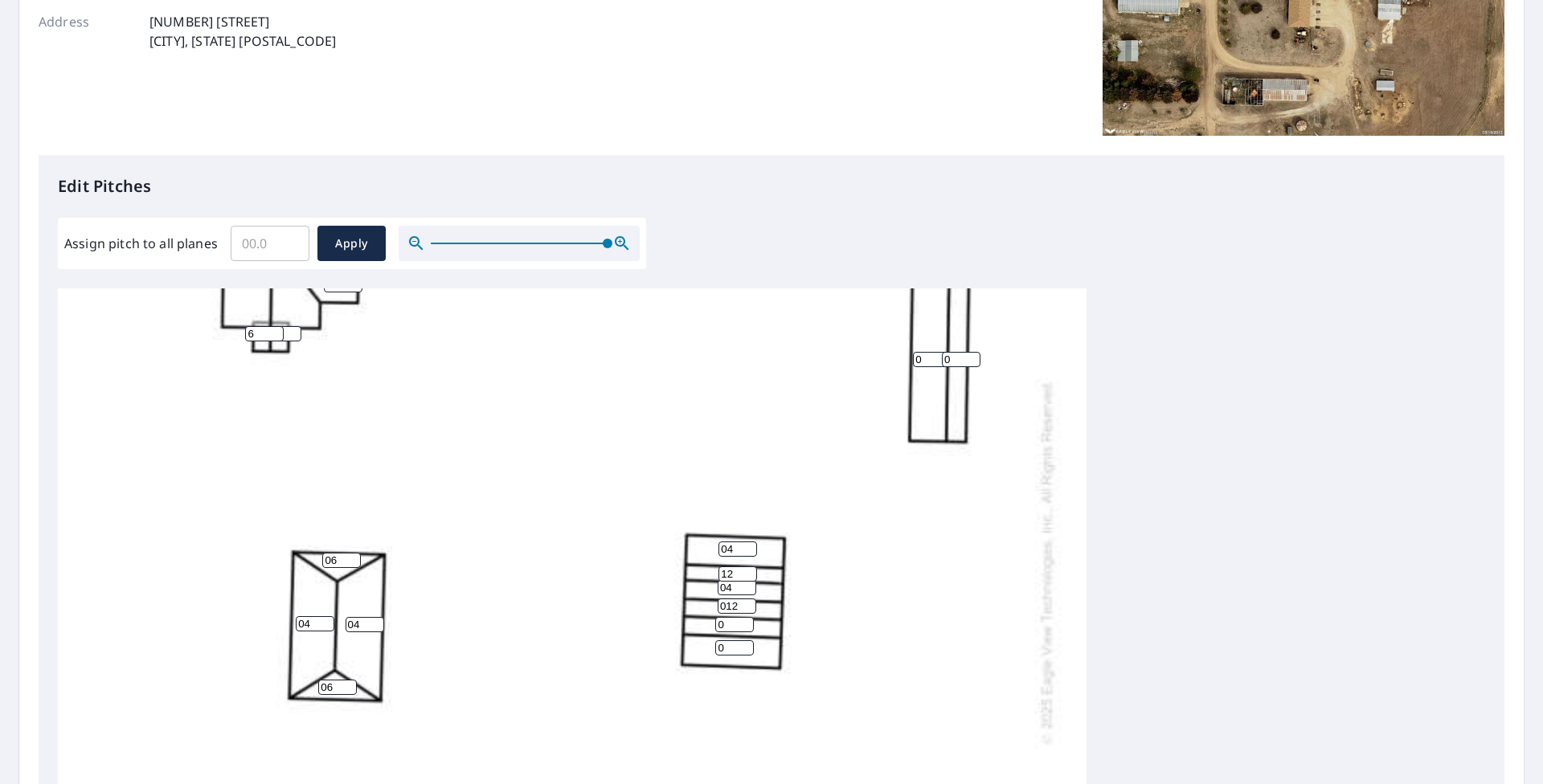click on "0" at bounding box center (735, 624) 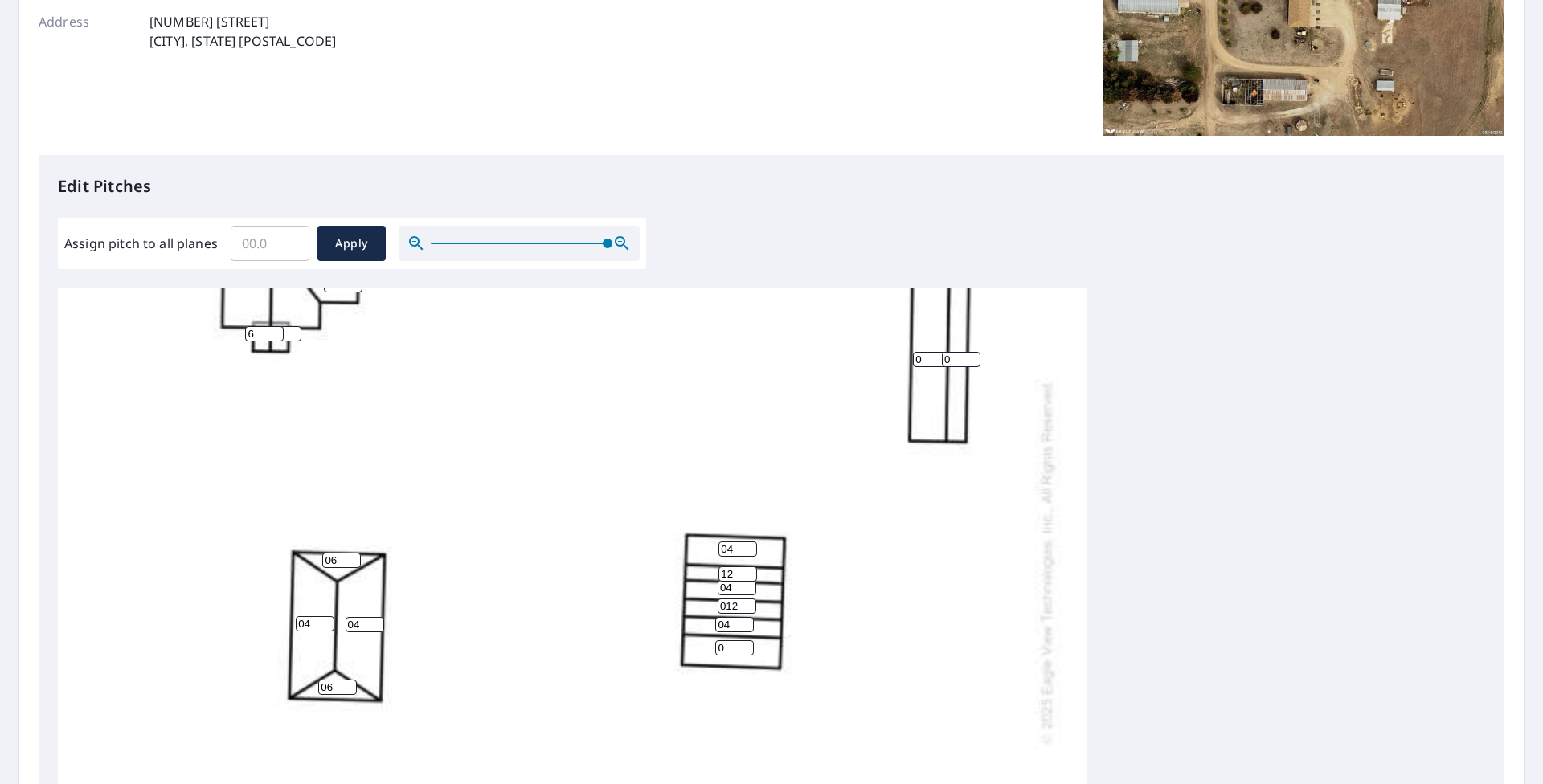 type on "04" 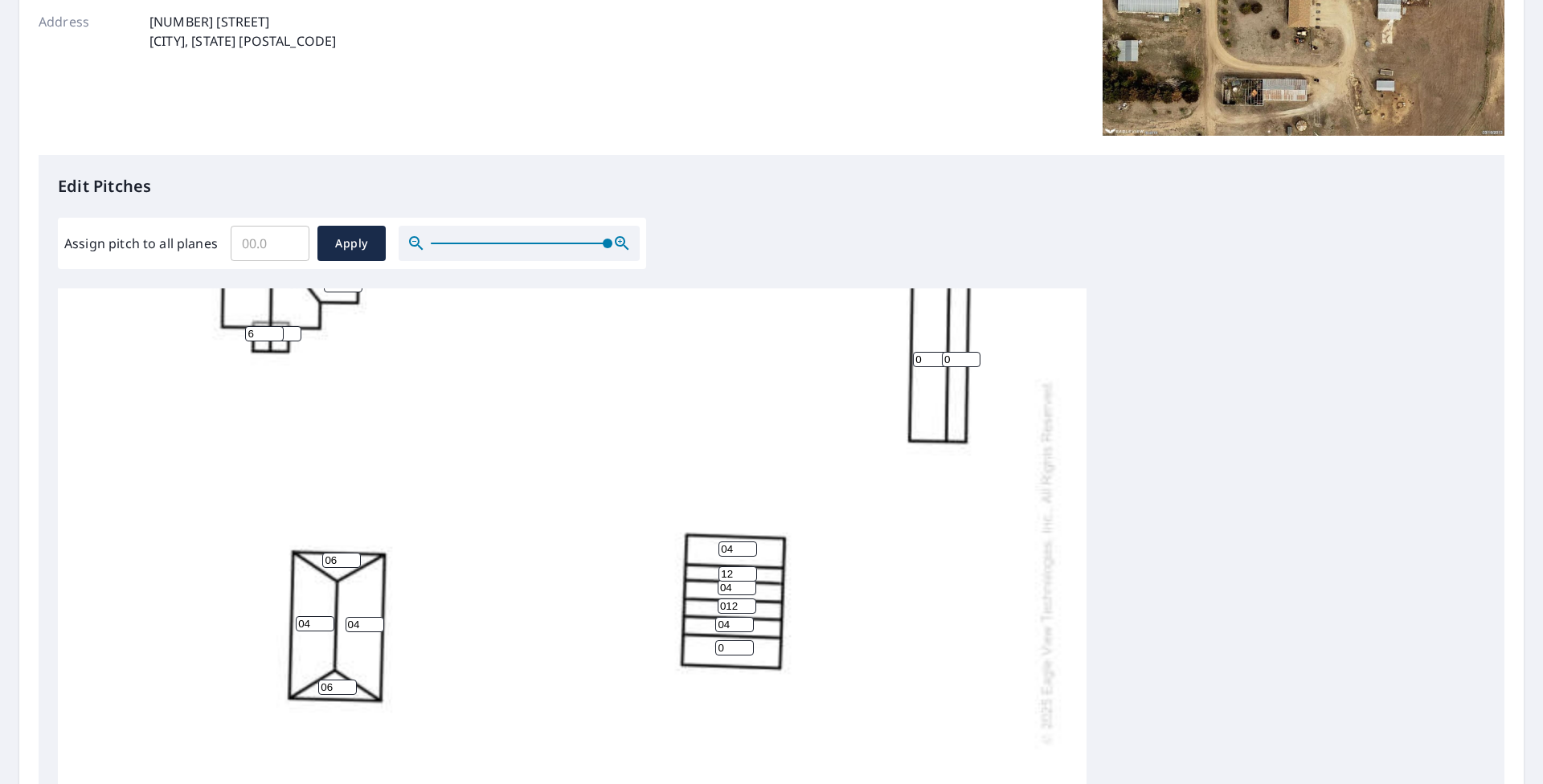 click on "012" at bounding box center [737, 606] 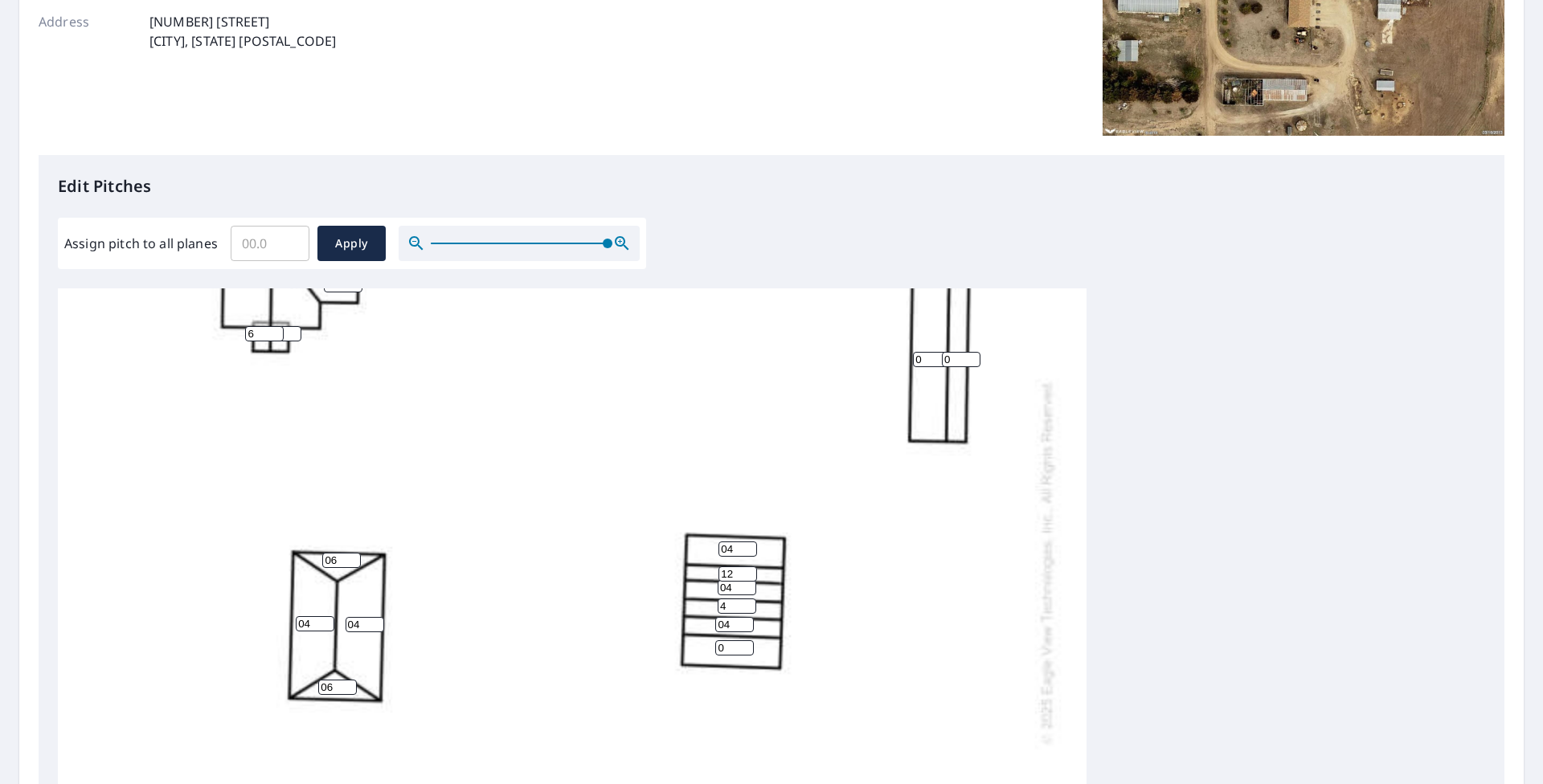 type on "4" 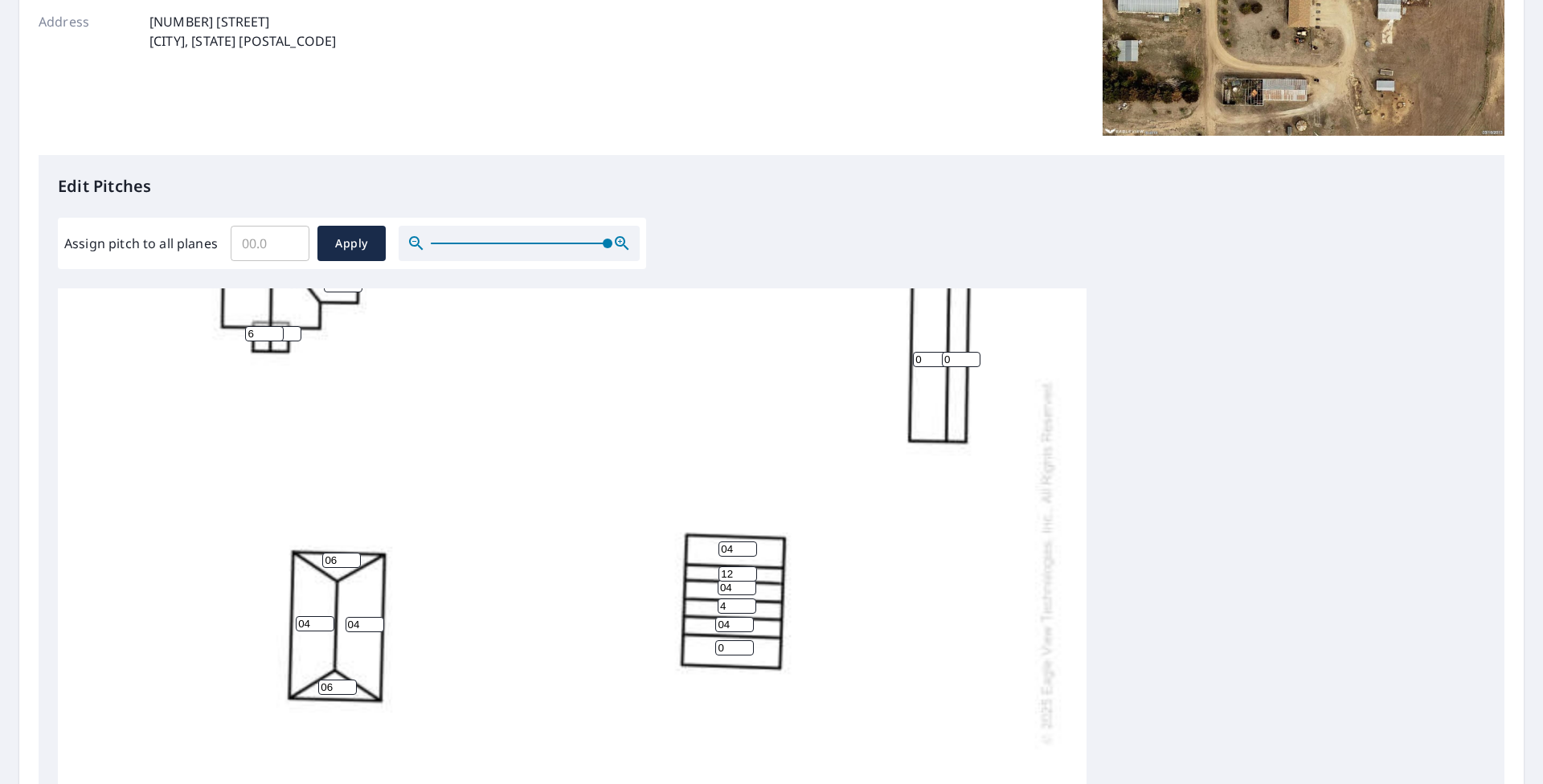click on "04" at bounding box center (735, 624) 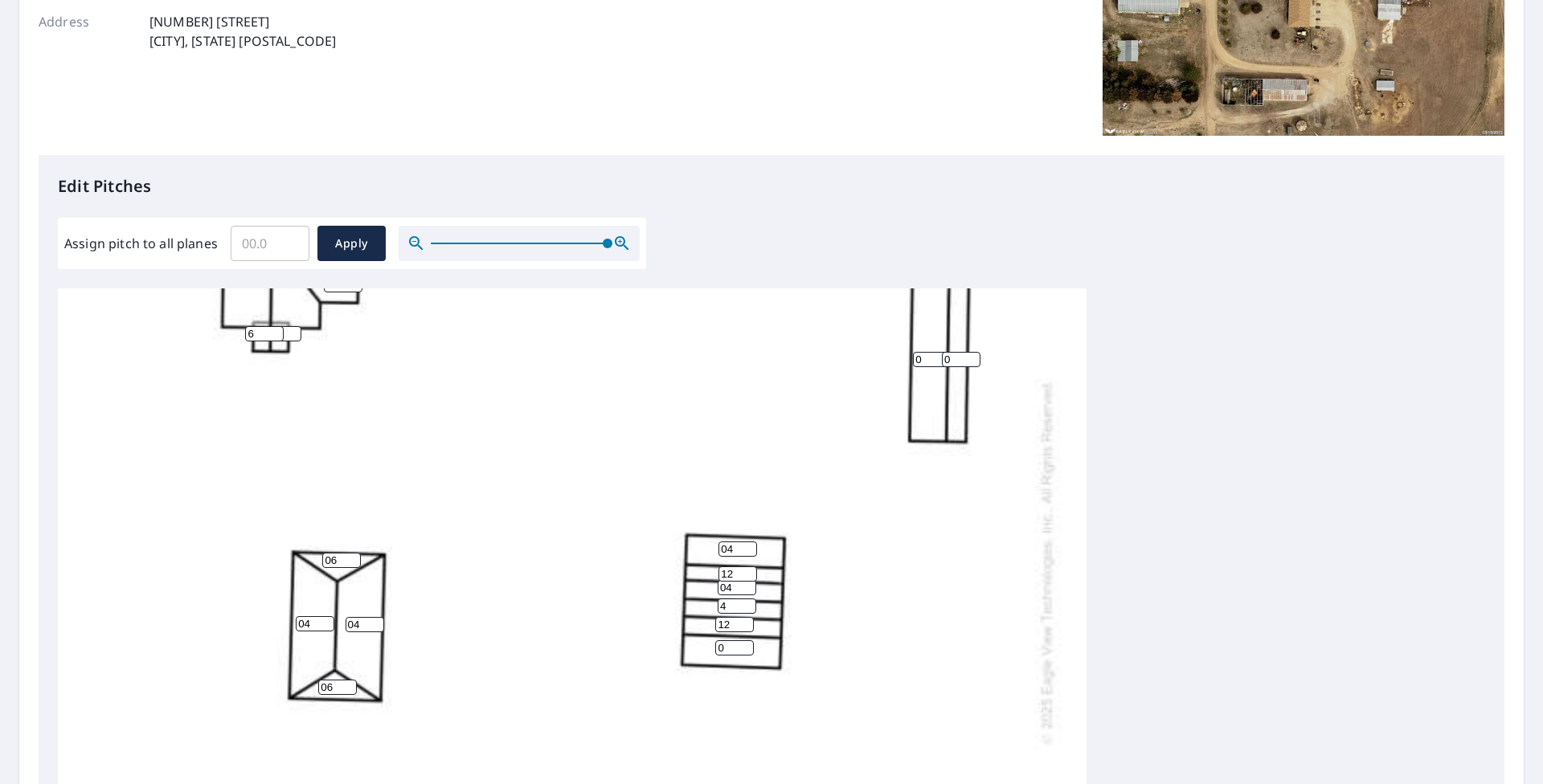 type on "12" 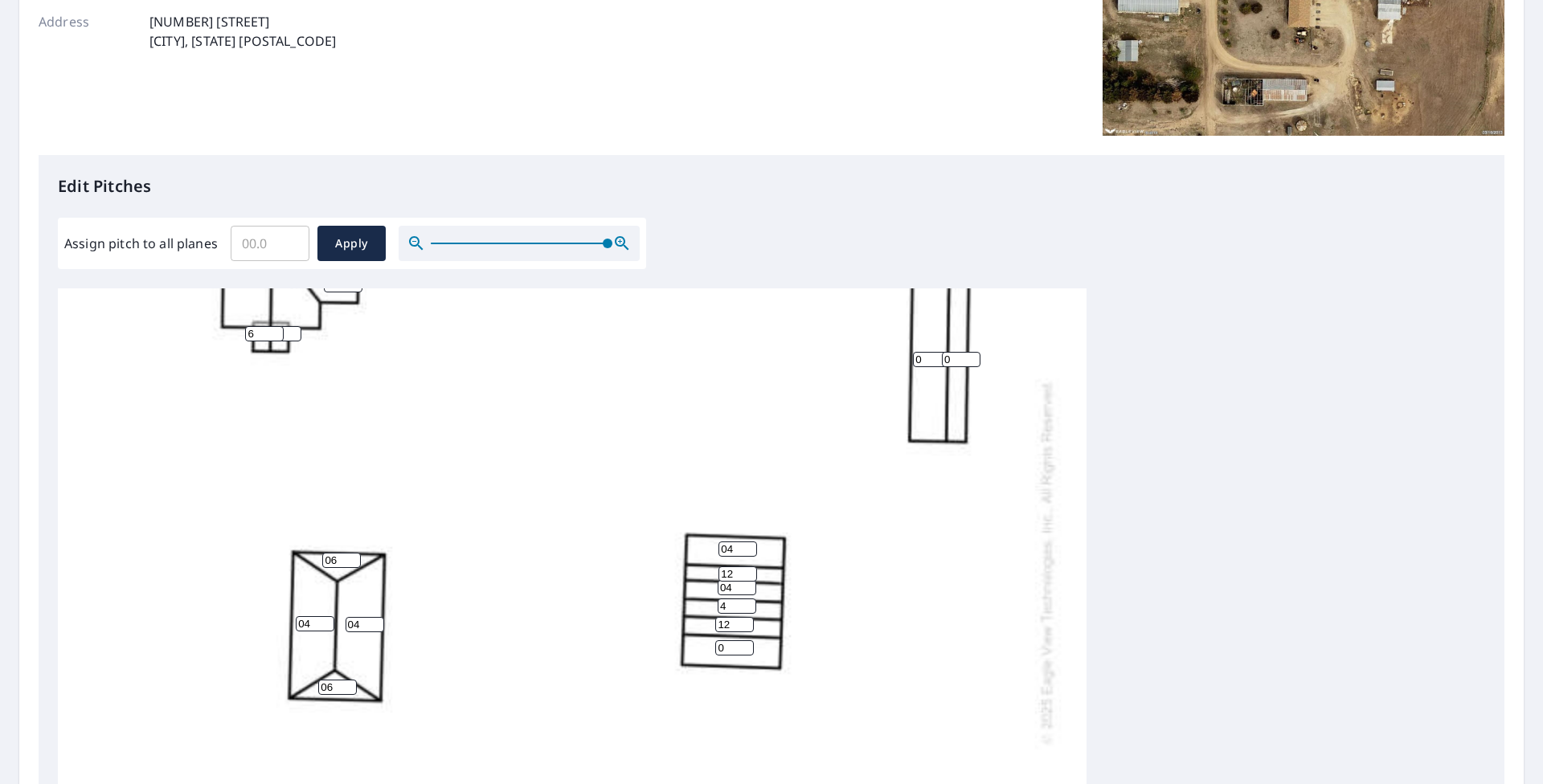 click on "0" at bounding box center (735, 647) 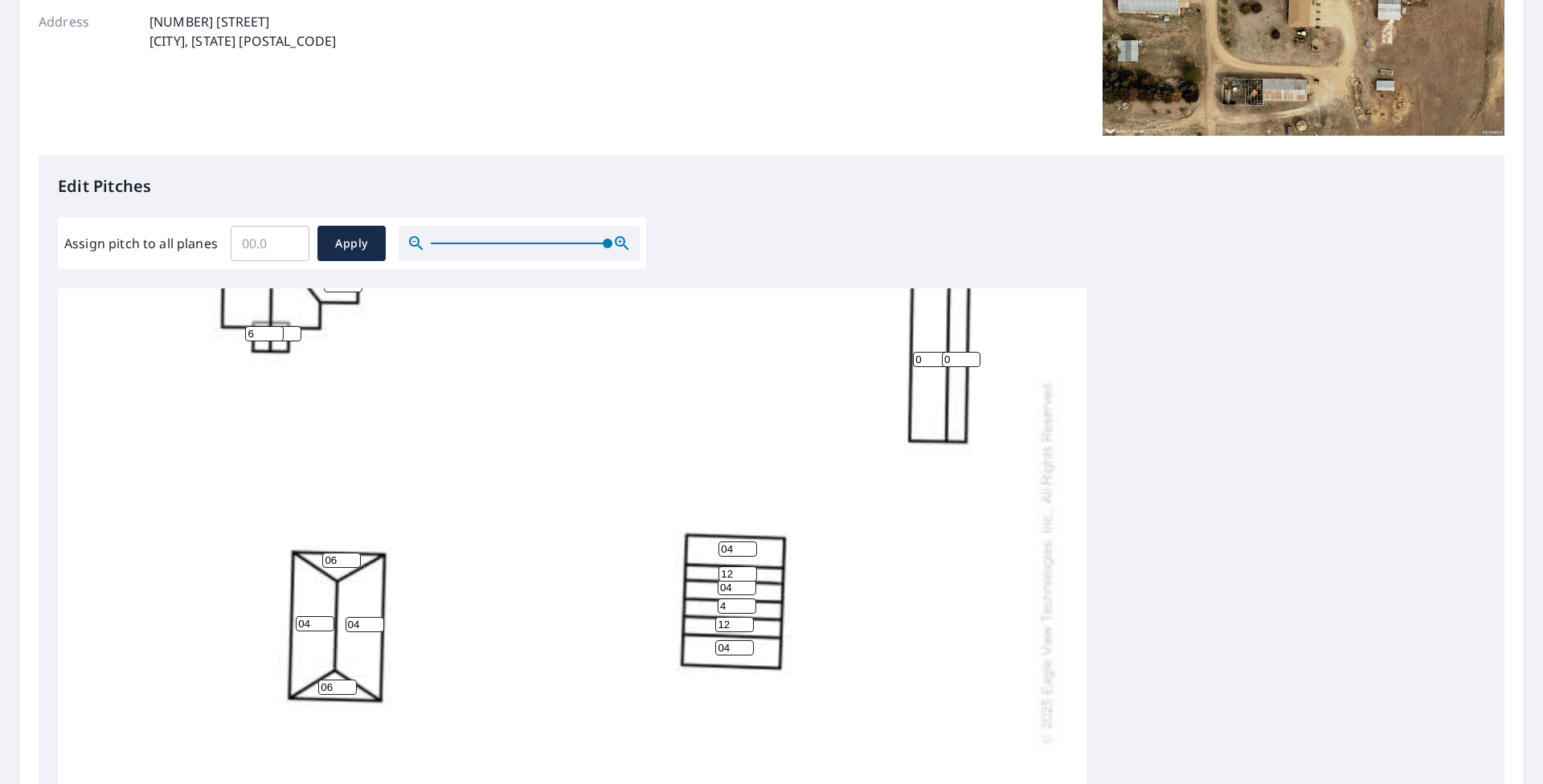 type on "04" 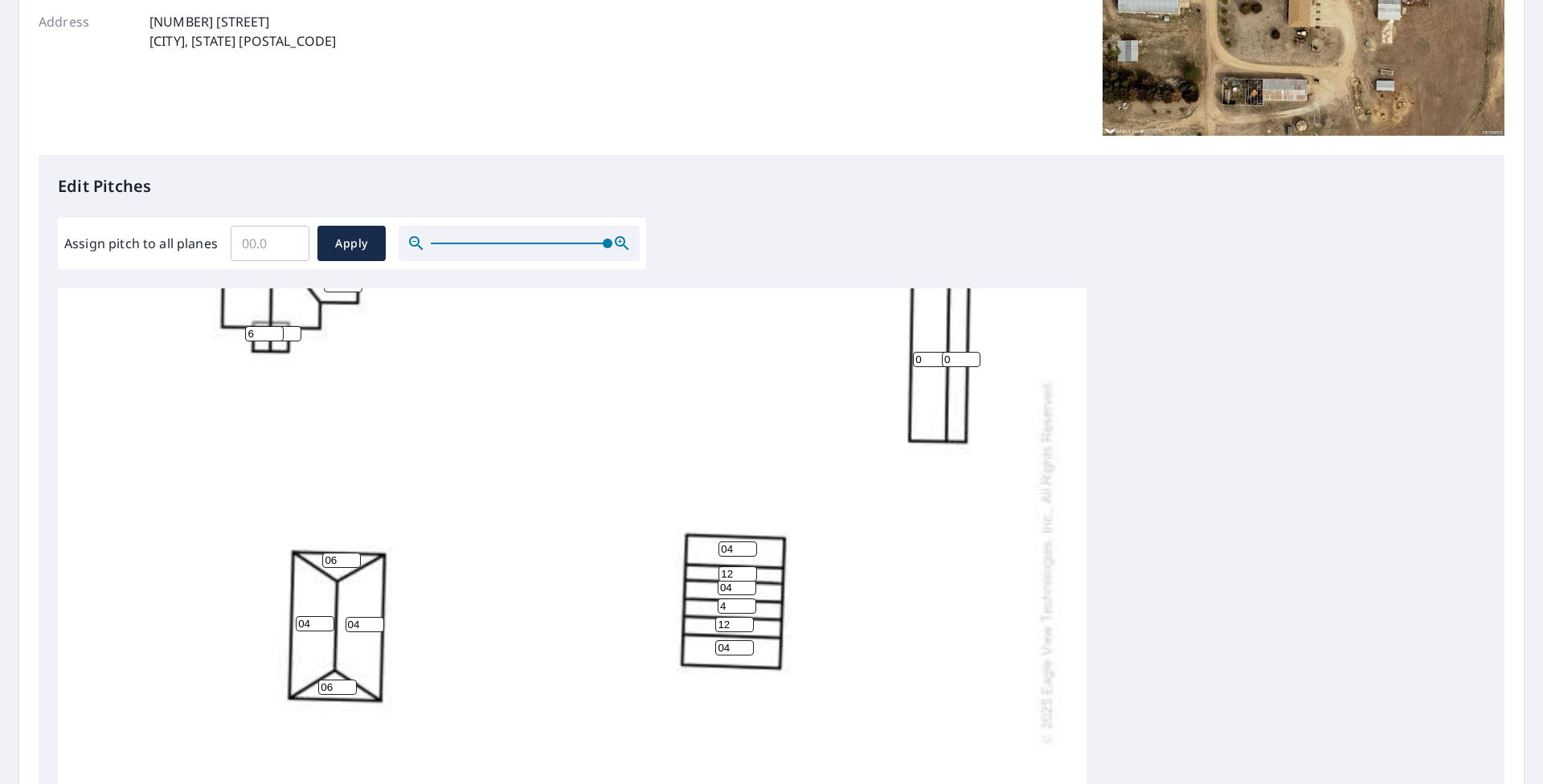 click on "0 0 06 0 06 04 04 0 04 04 0 04 12 4 12 06 06 06 06 0 06 6" at bounding box center [572, 561] 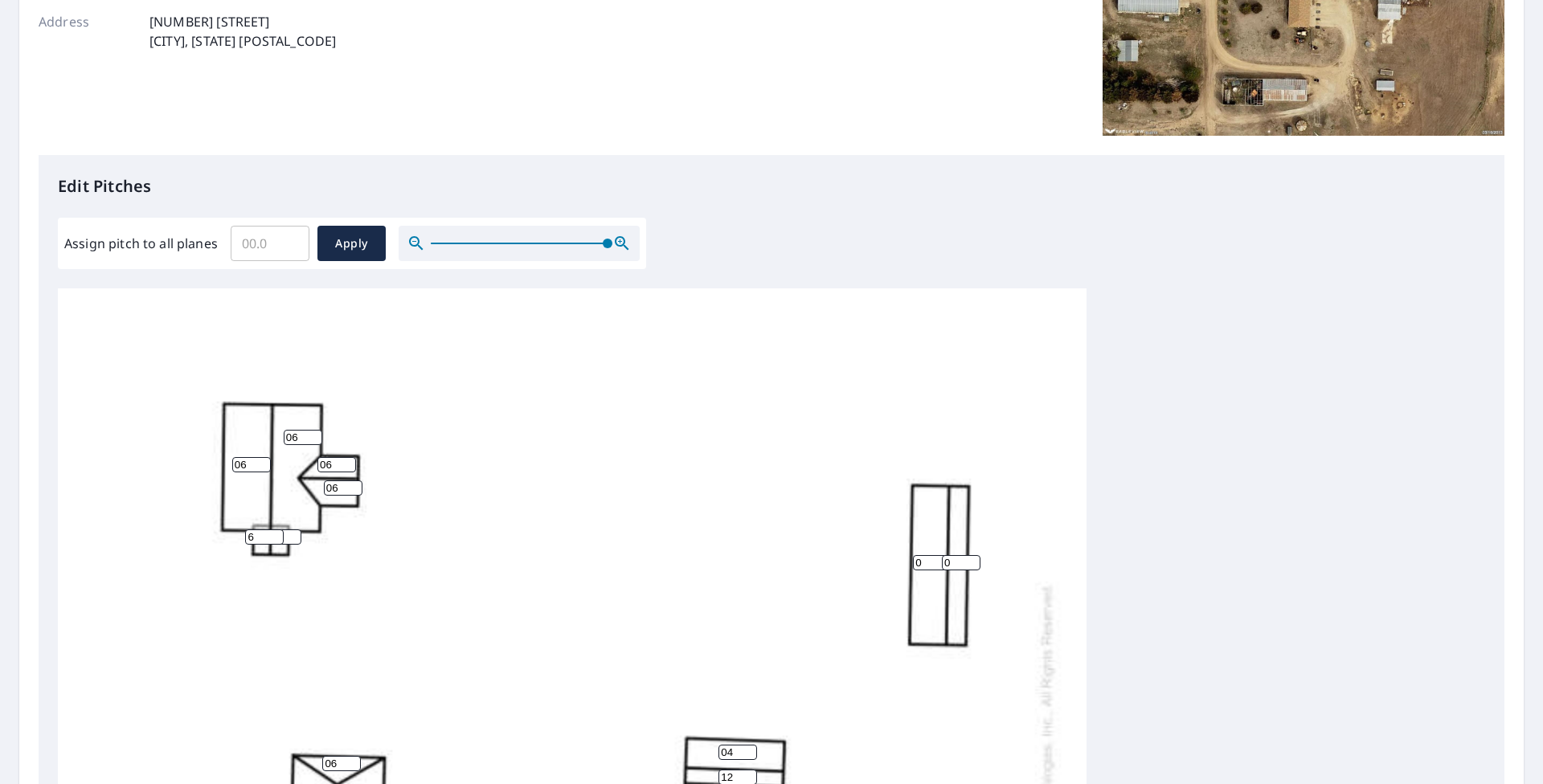 scroll, scrollTop: 0, scrollLeft: 0, axis: both 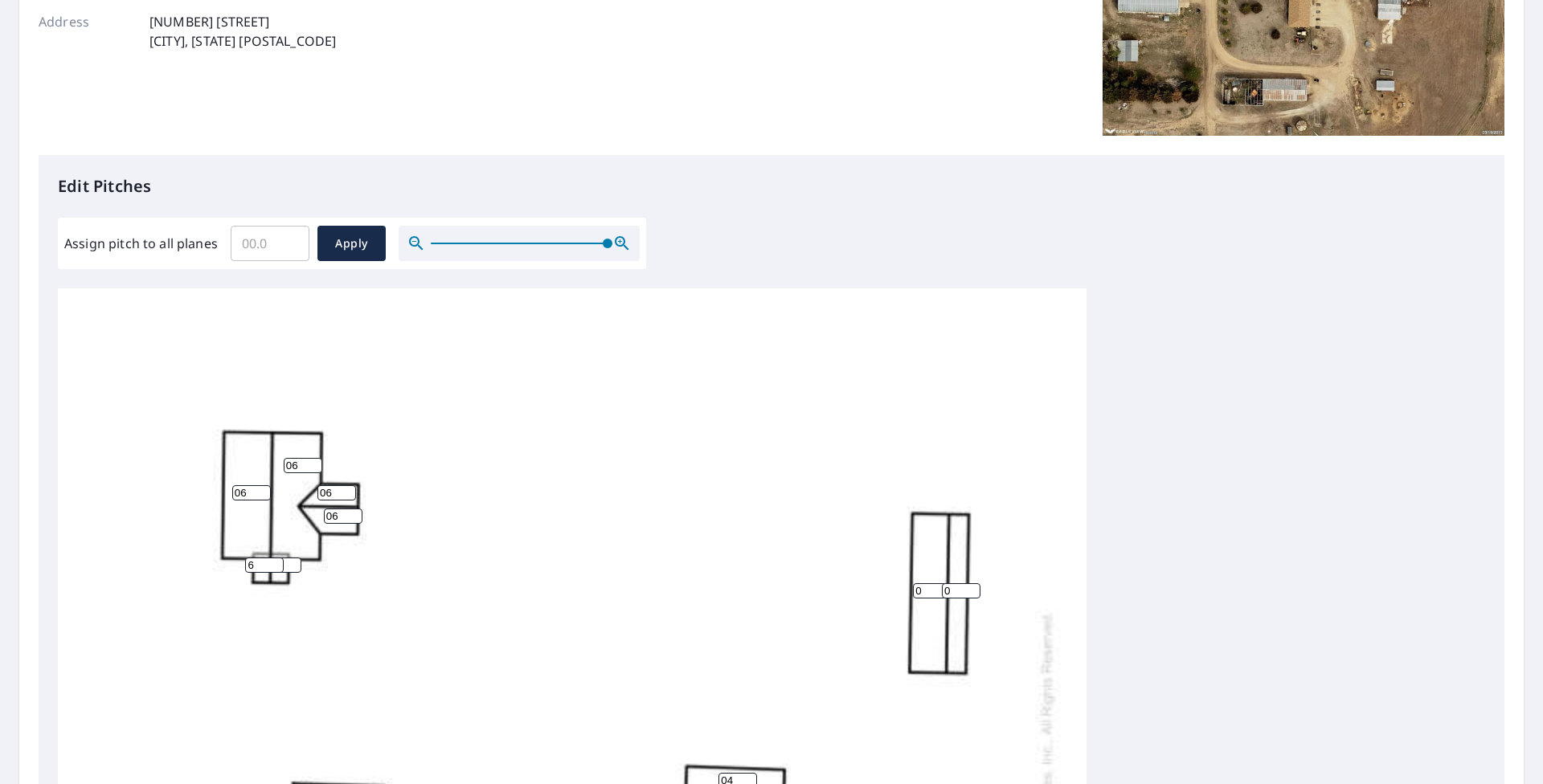 click on "06" at bounding box center [282, 565] 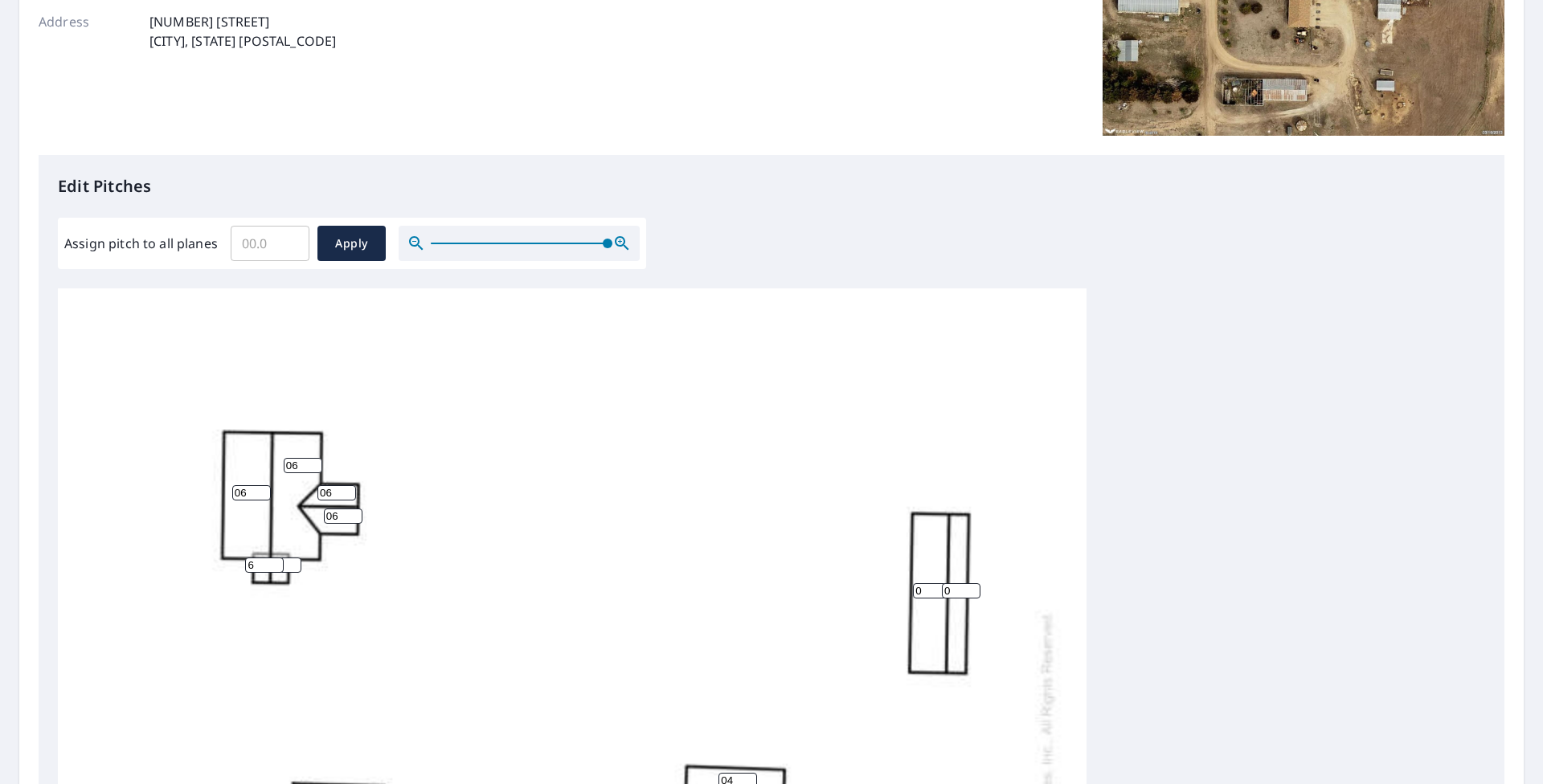 type 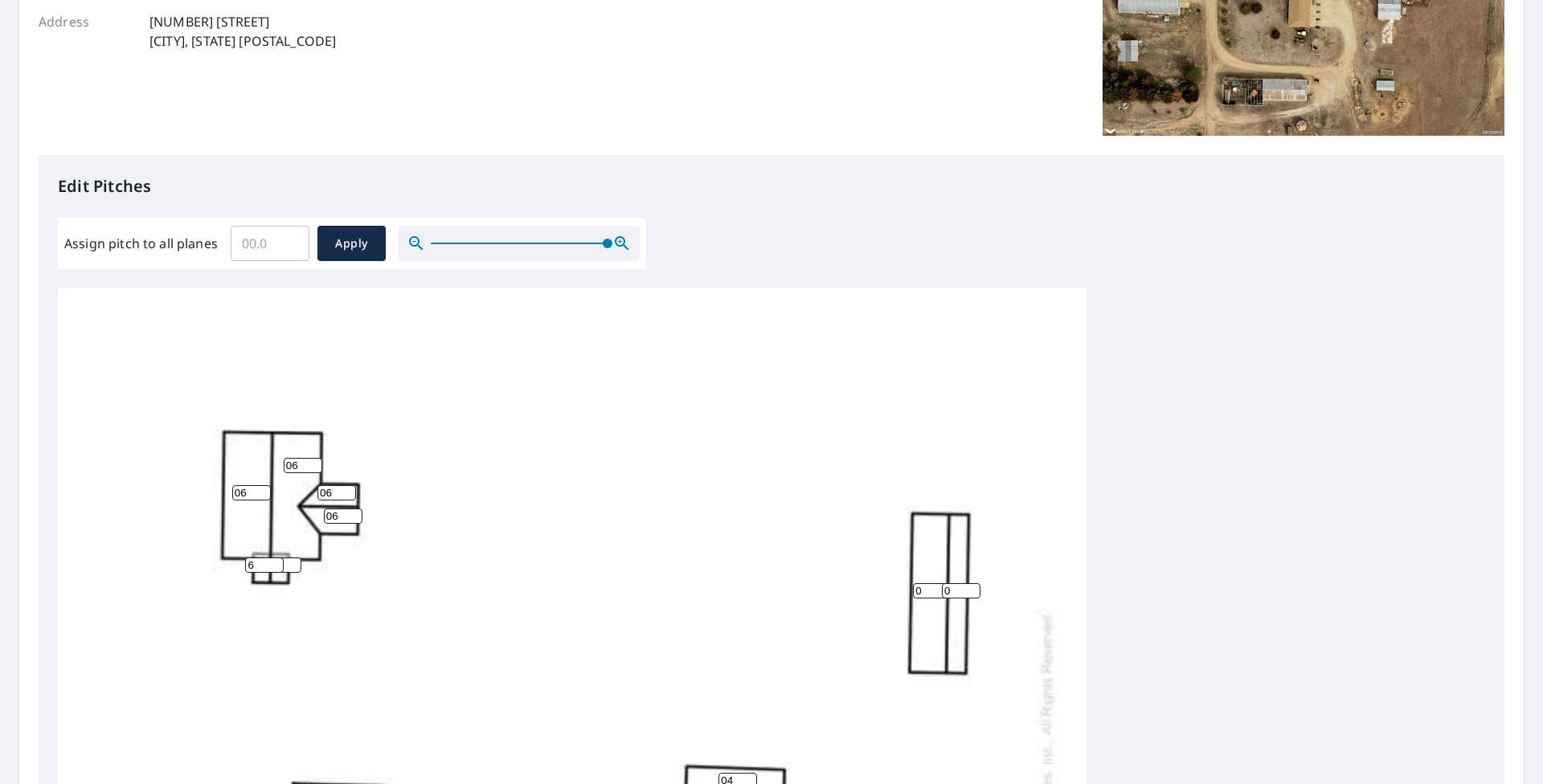 click on "6" at bounding box center [264, 565] 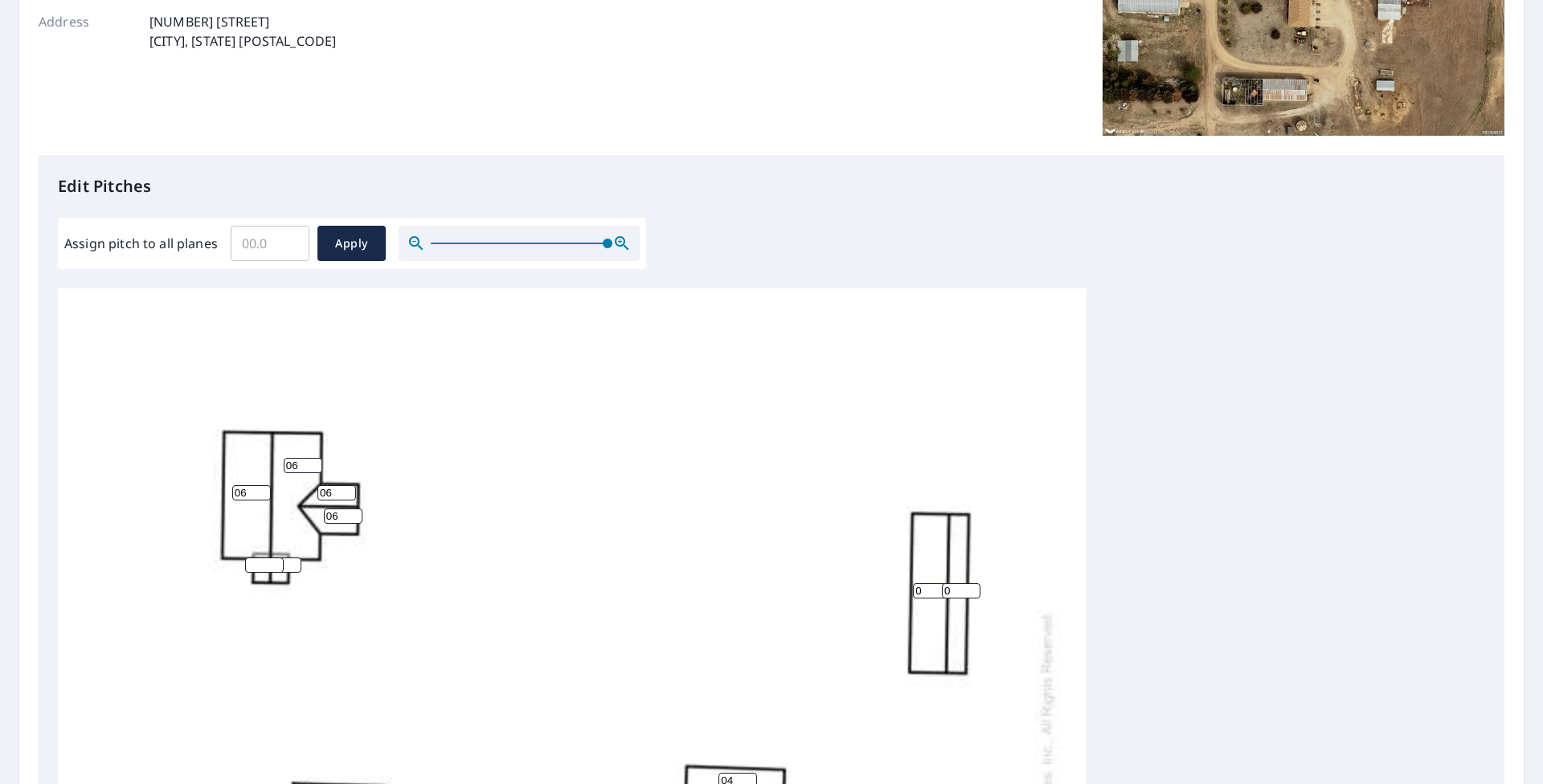 type on "6" 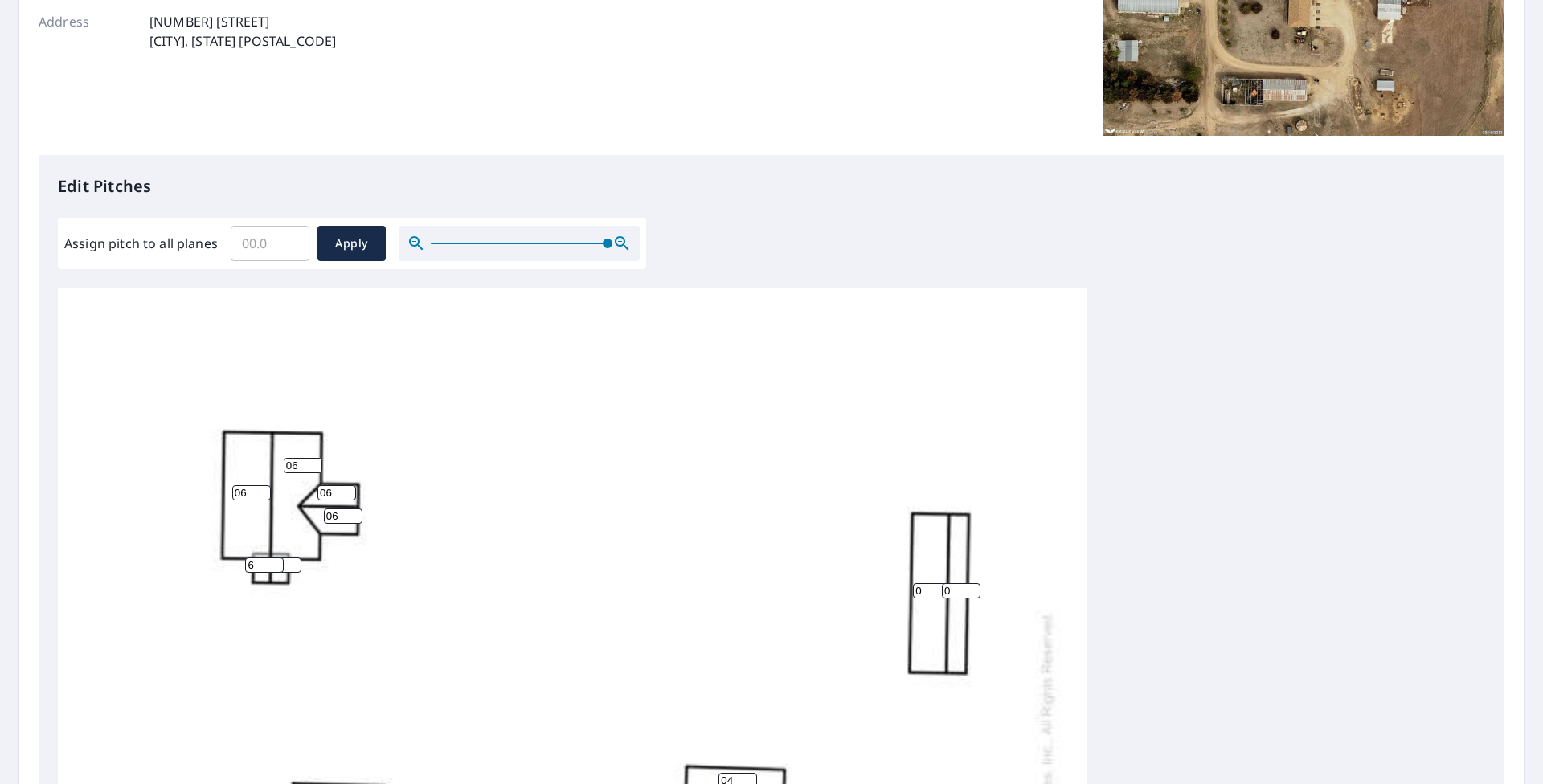 click at bounding box center [282, 565] 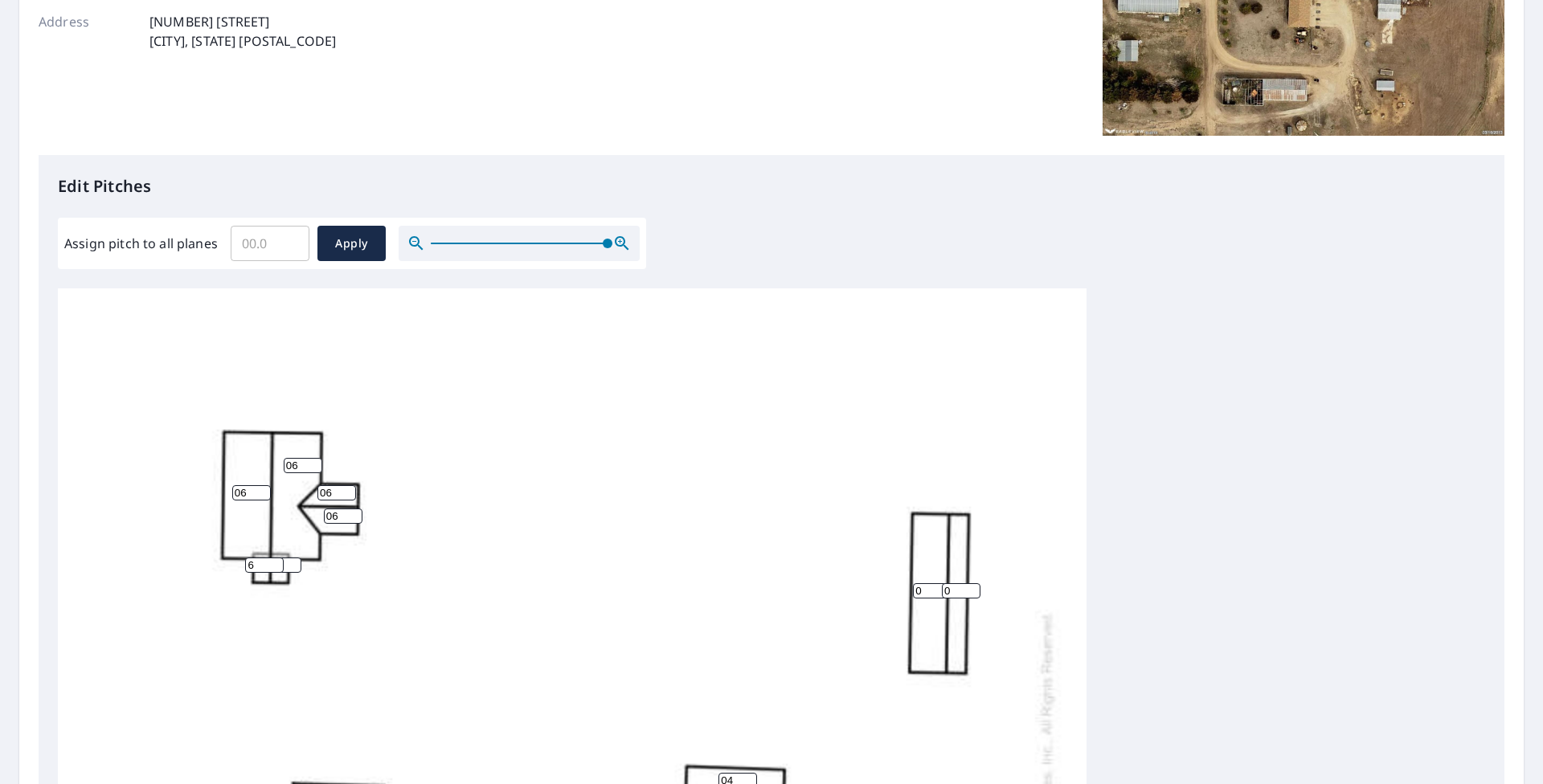 type on "6" 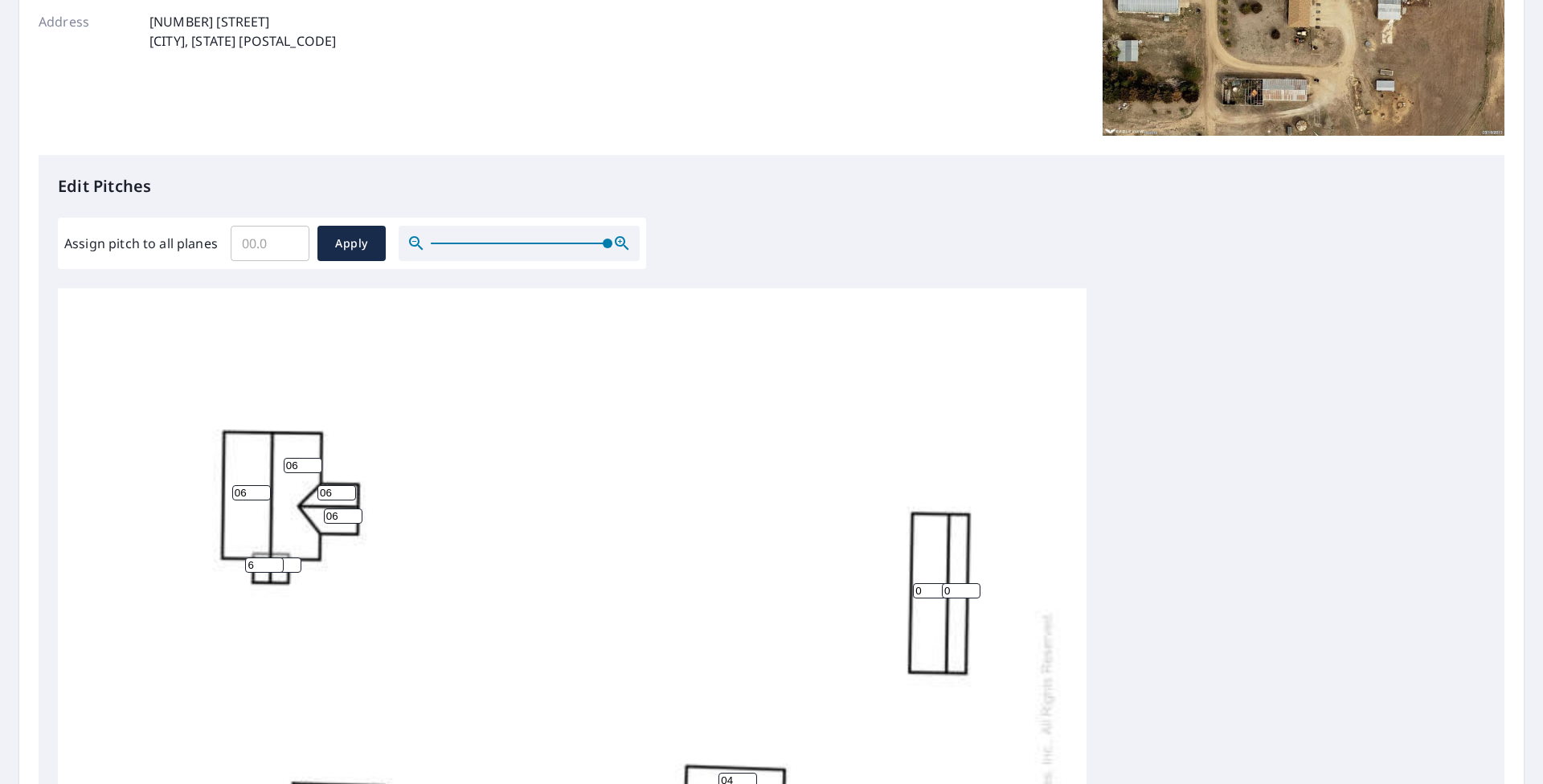 drag, startPoint x: 700, startPoint y: 587, endPoint x: 694, endPoint y: 578, distance: 10.816654 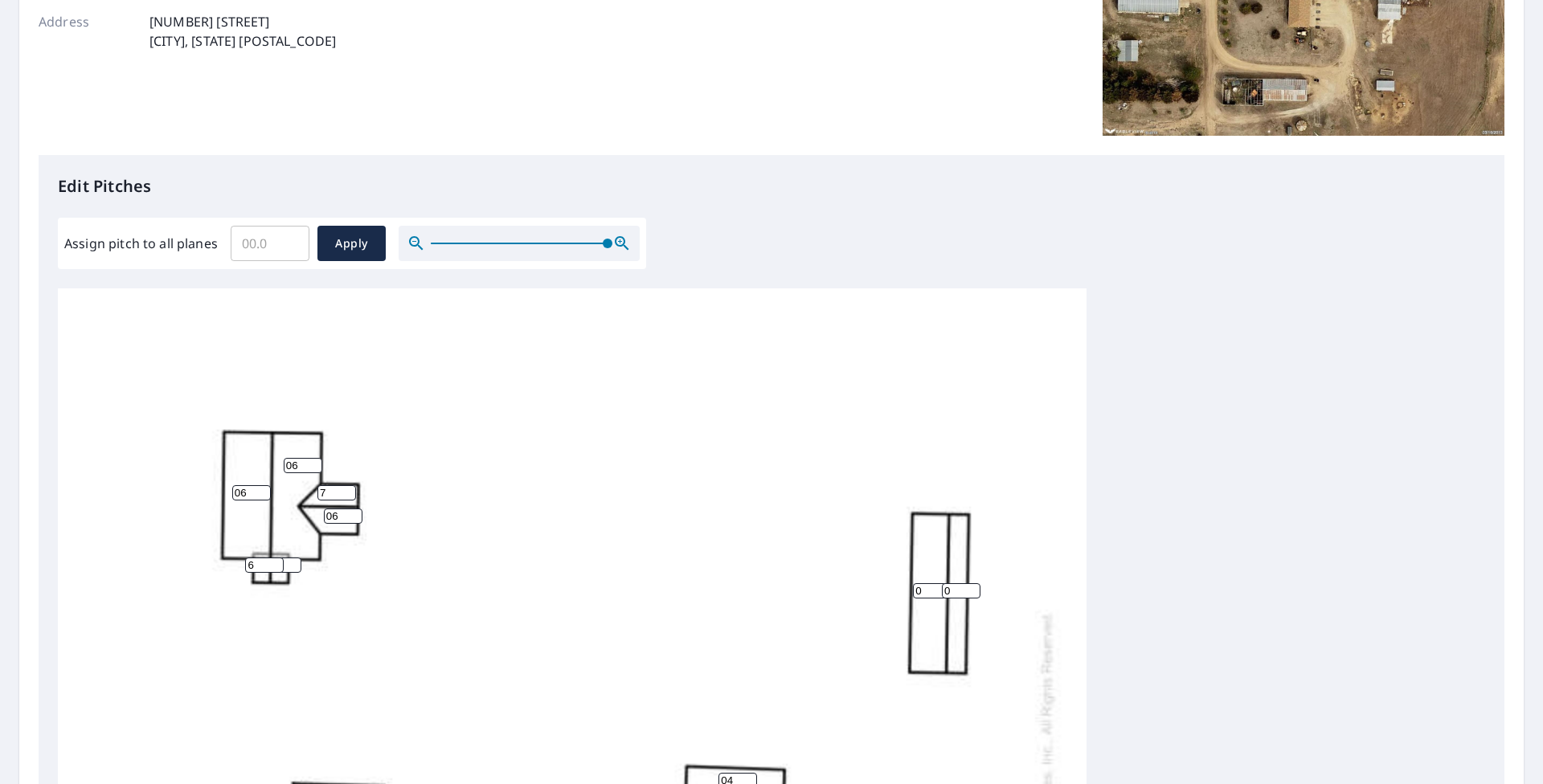 click on "7" at bounding box center (337, 492) 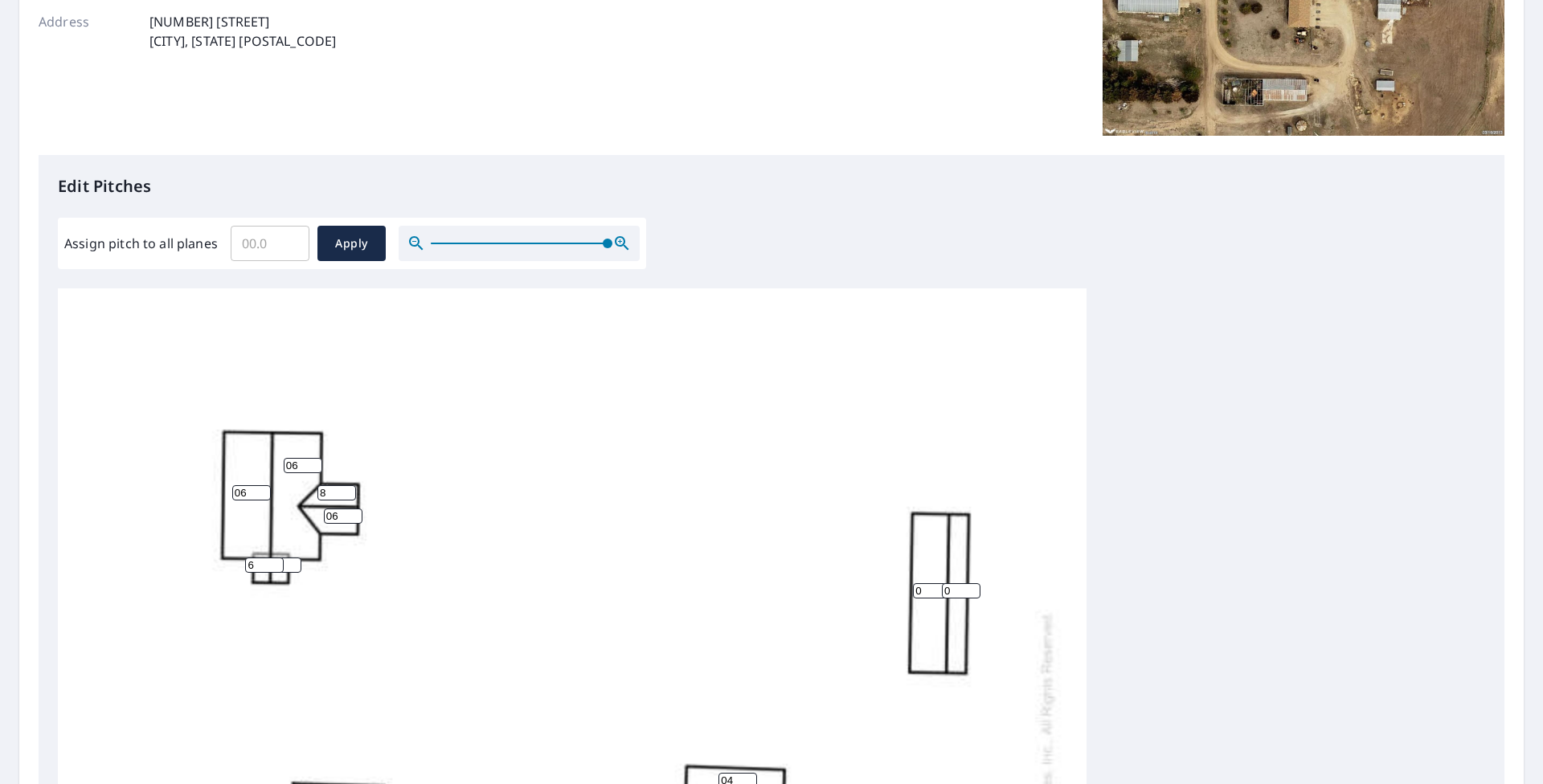 click on "8" at bounding box center [337, 492] 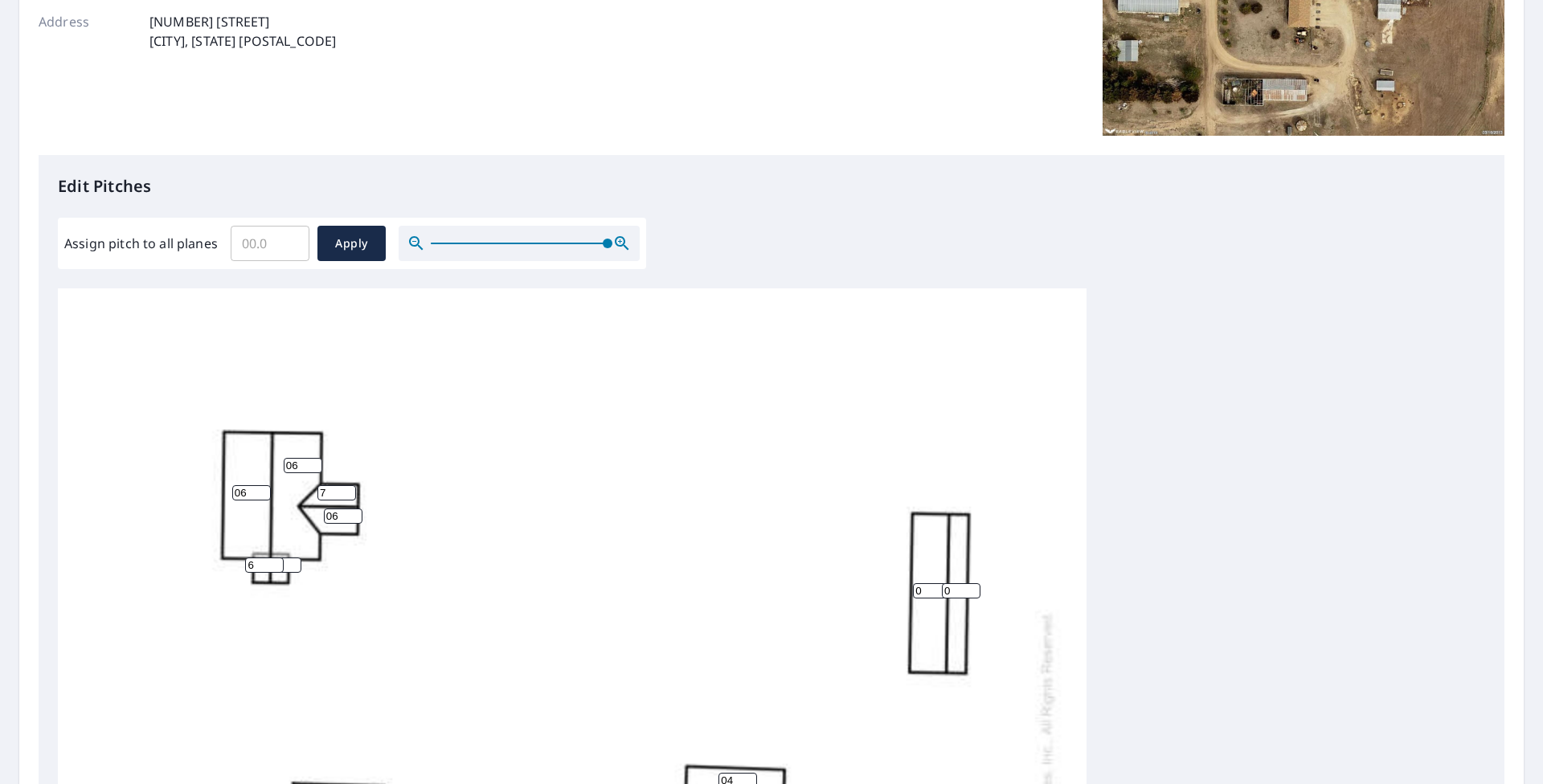 click on "7" at bounding box center (337, 492) 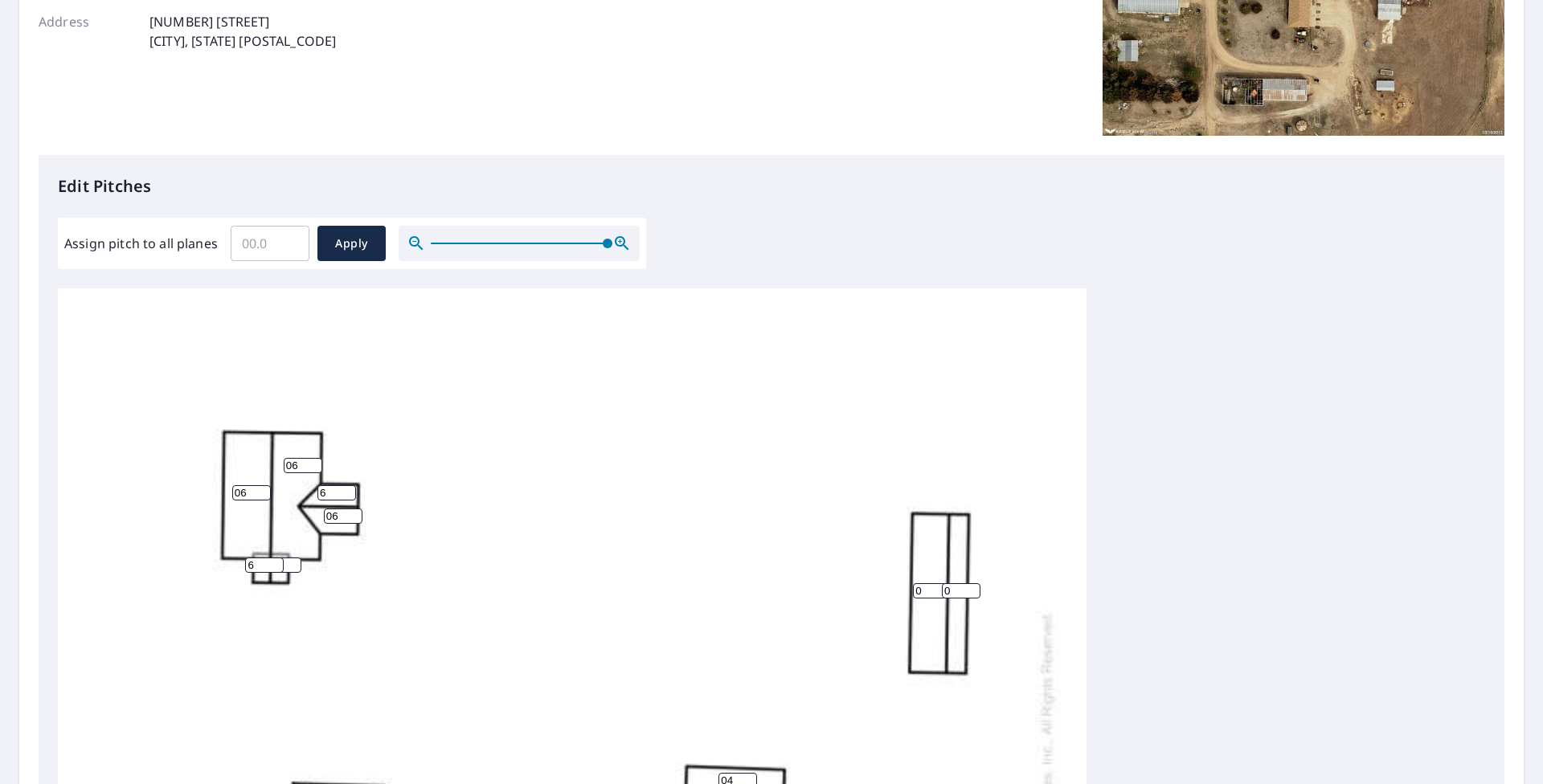 type on "6" 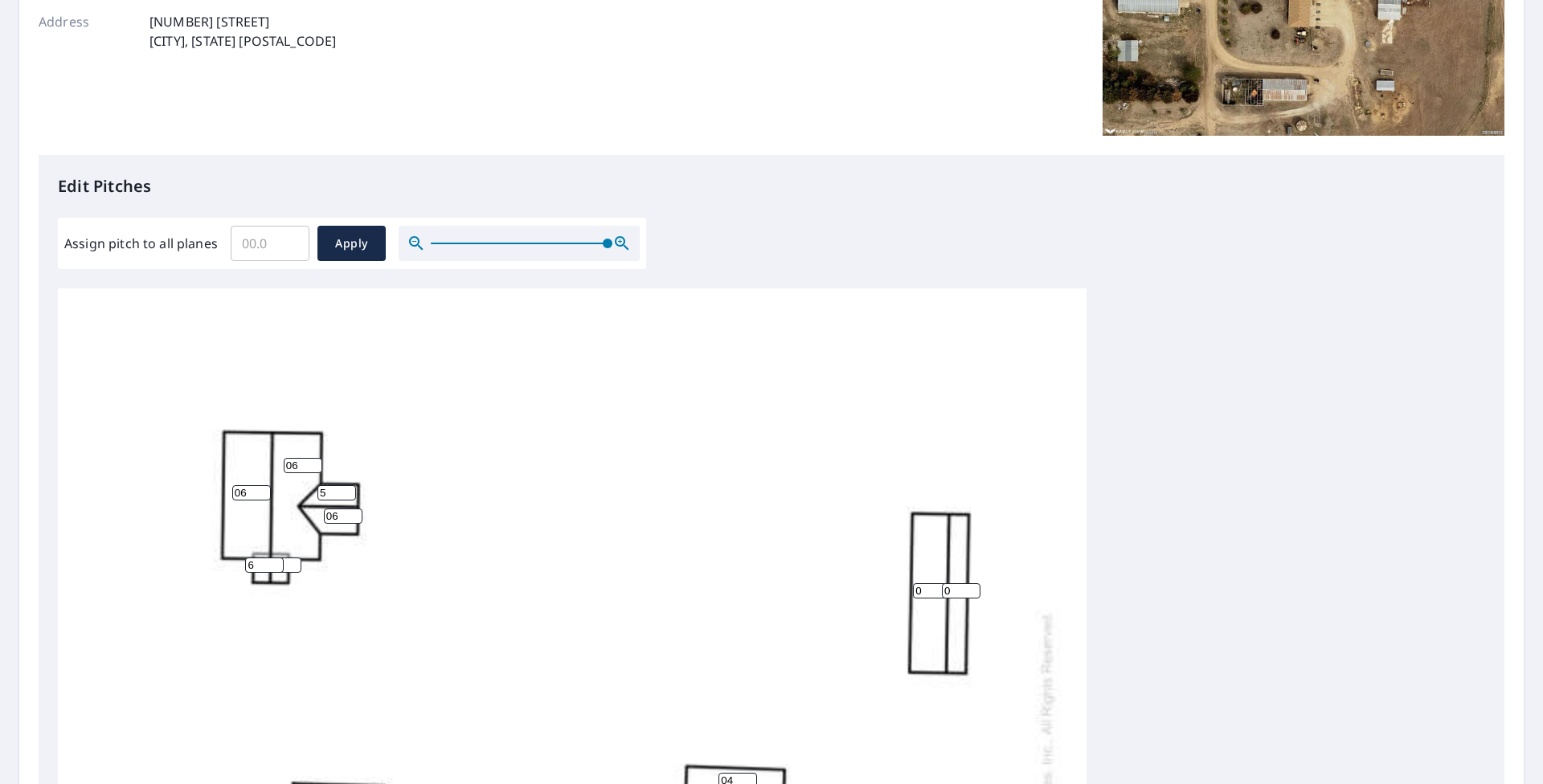 type on "5" 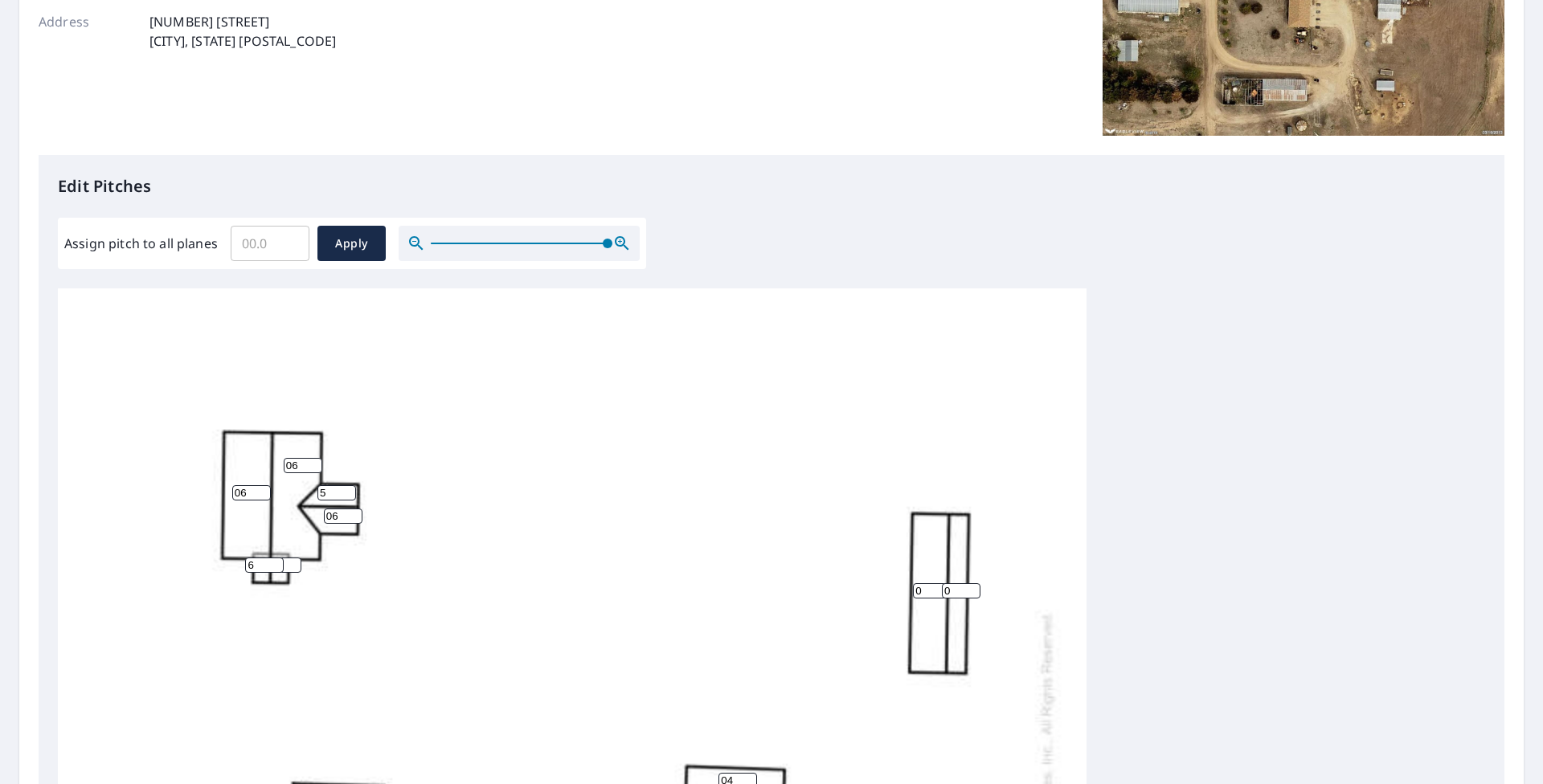 click on "06" at bounding box center [343, 516] 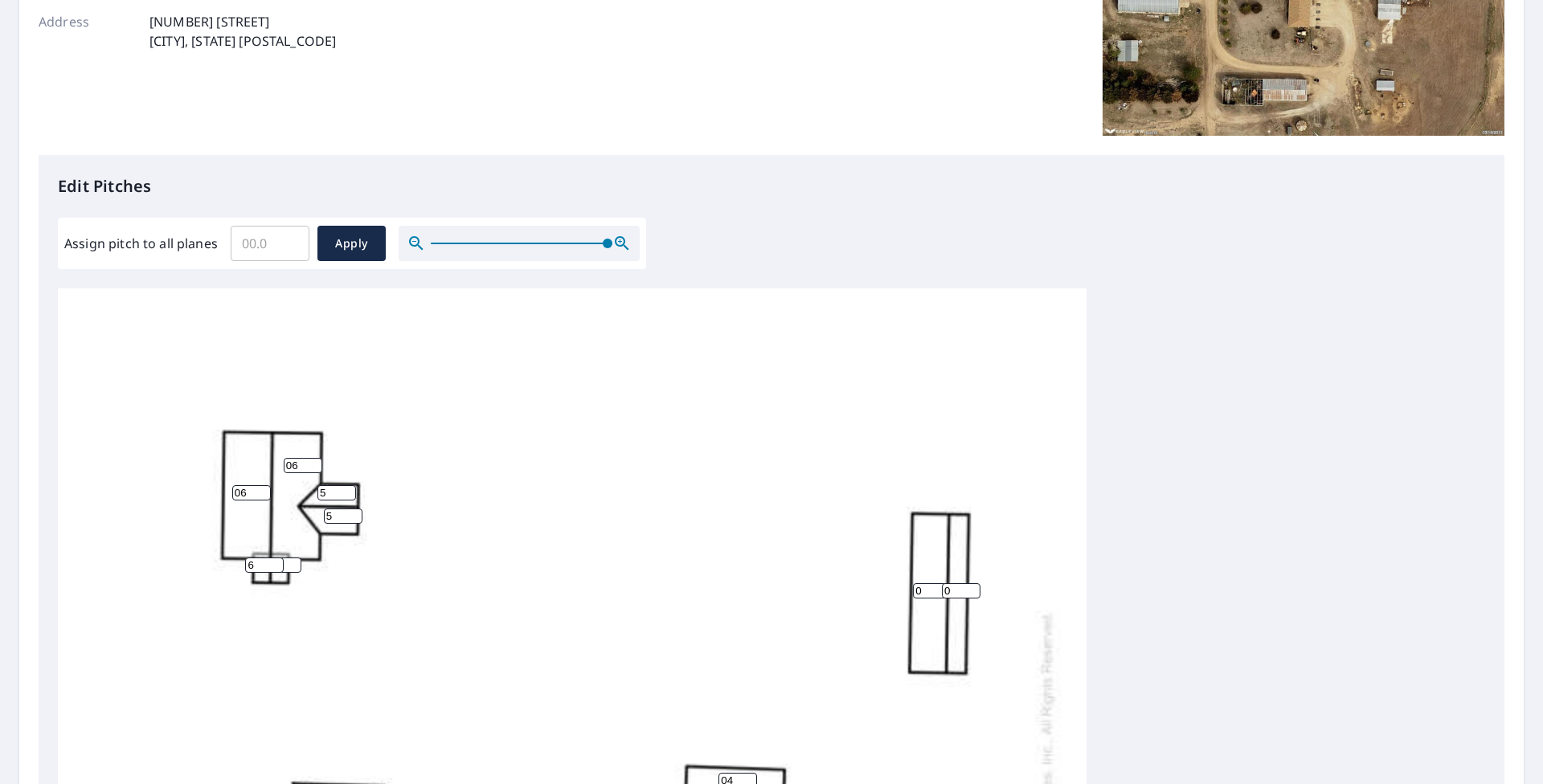 type on "5" 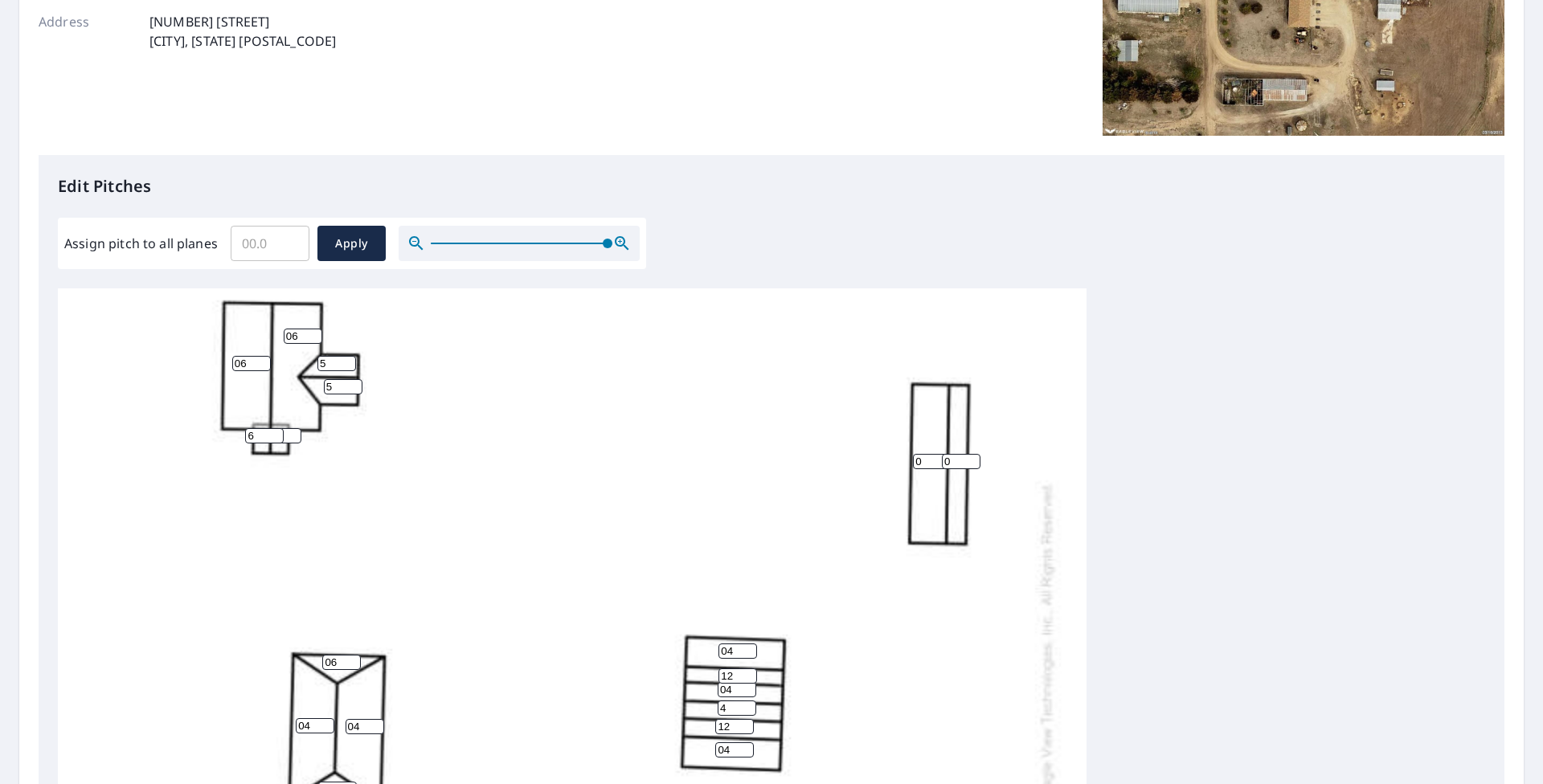 scroll, scrollTop: 521, scrollLeft: 0, axis: vertical 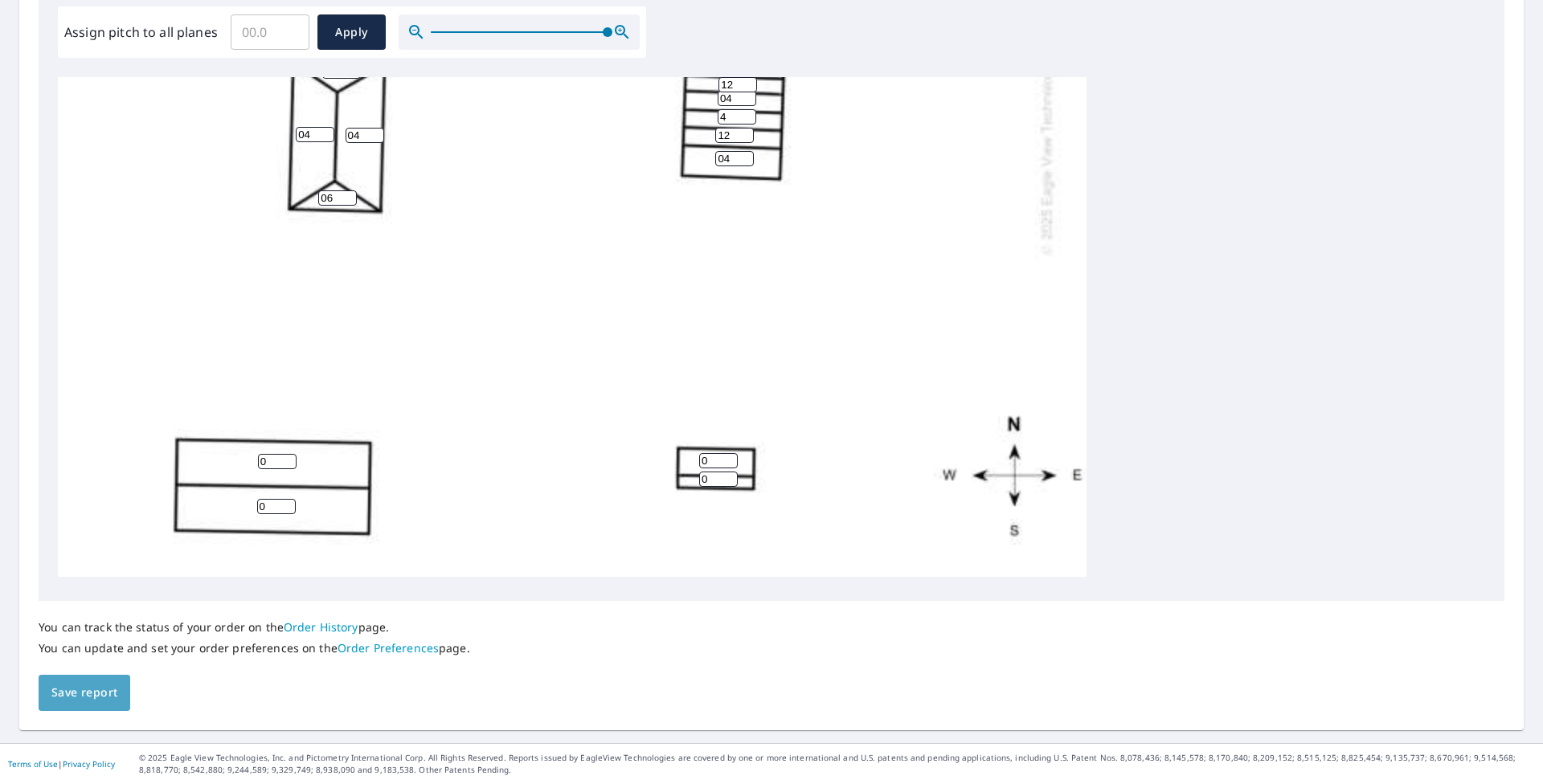 click on "Save report" at bounding box center (84, 692) 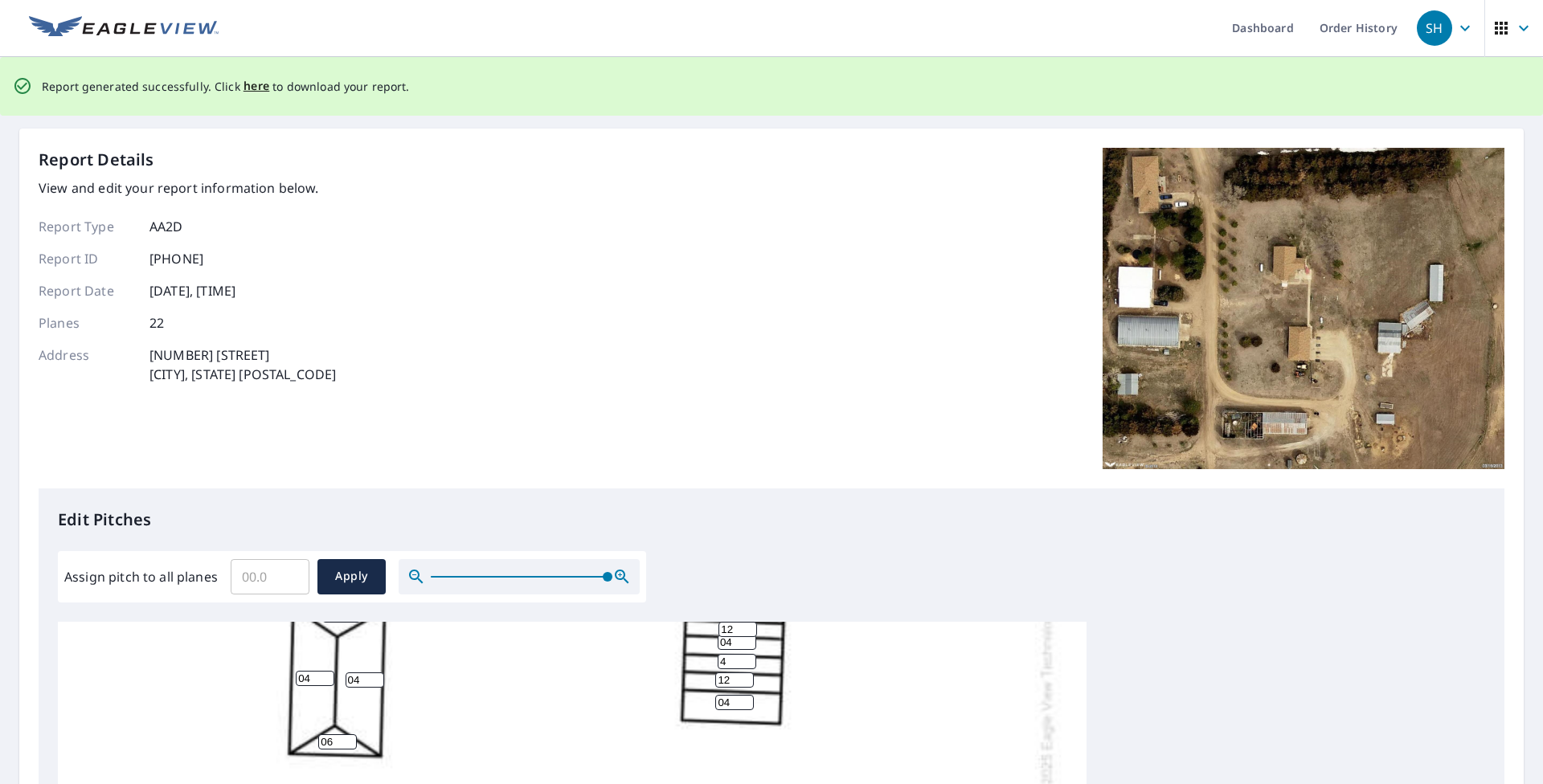 scroll, scrollTop: 0, scrollLeft: 0, axis: both 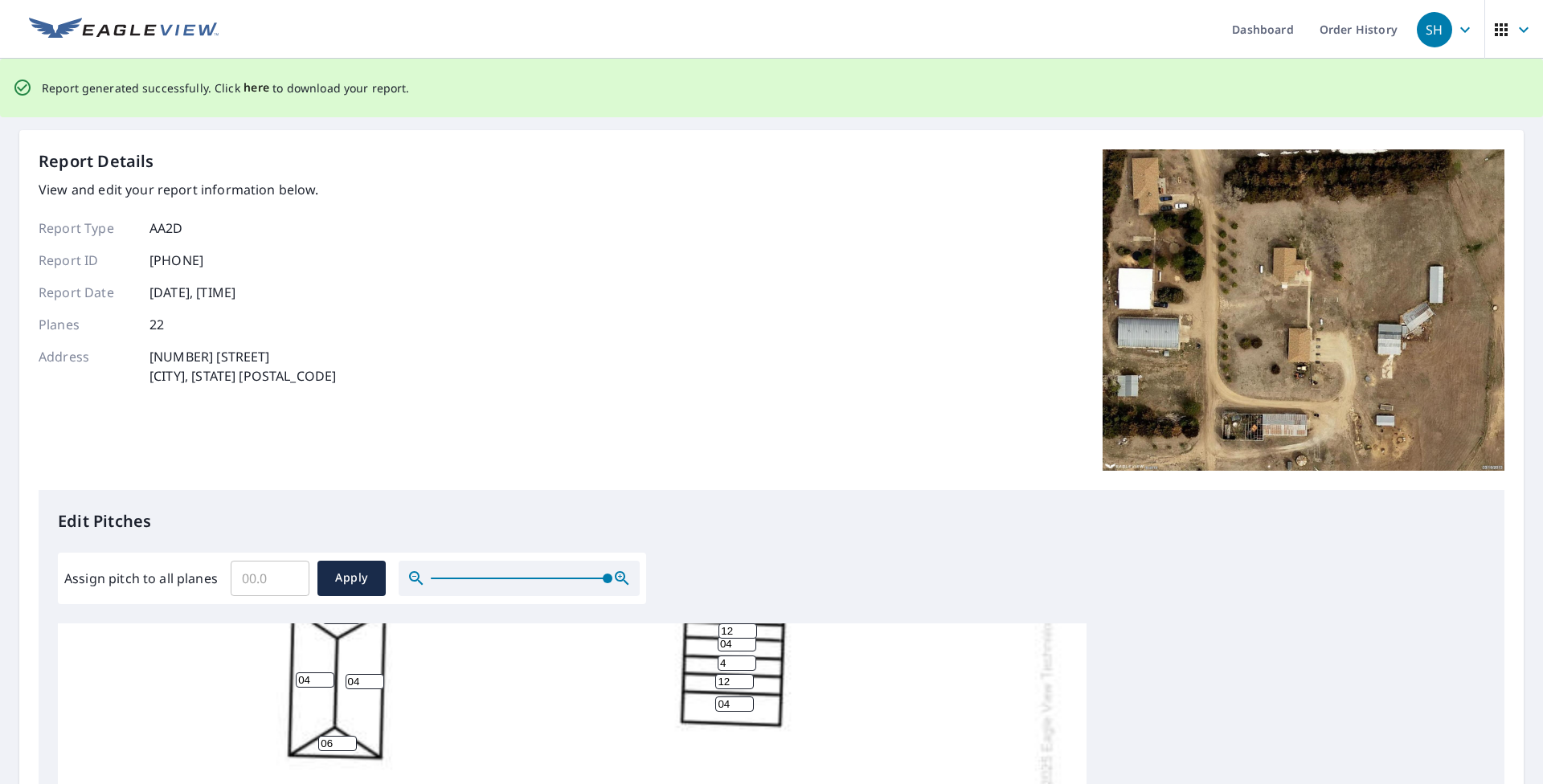 click on "here" at bounding box center (256, 88) 